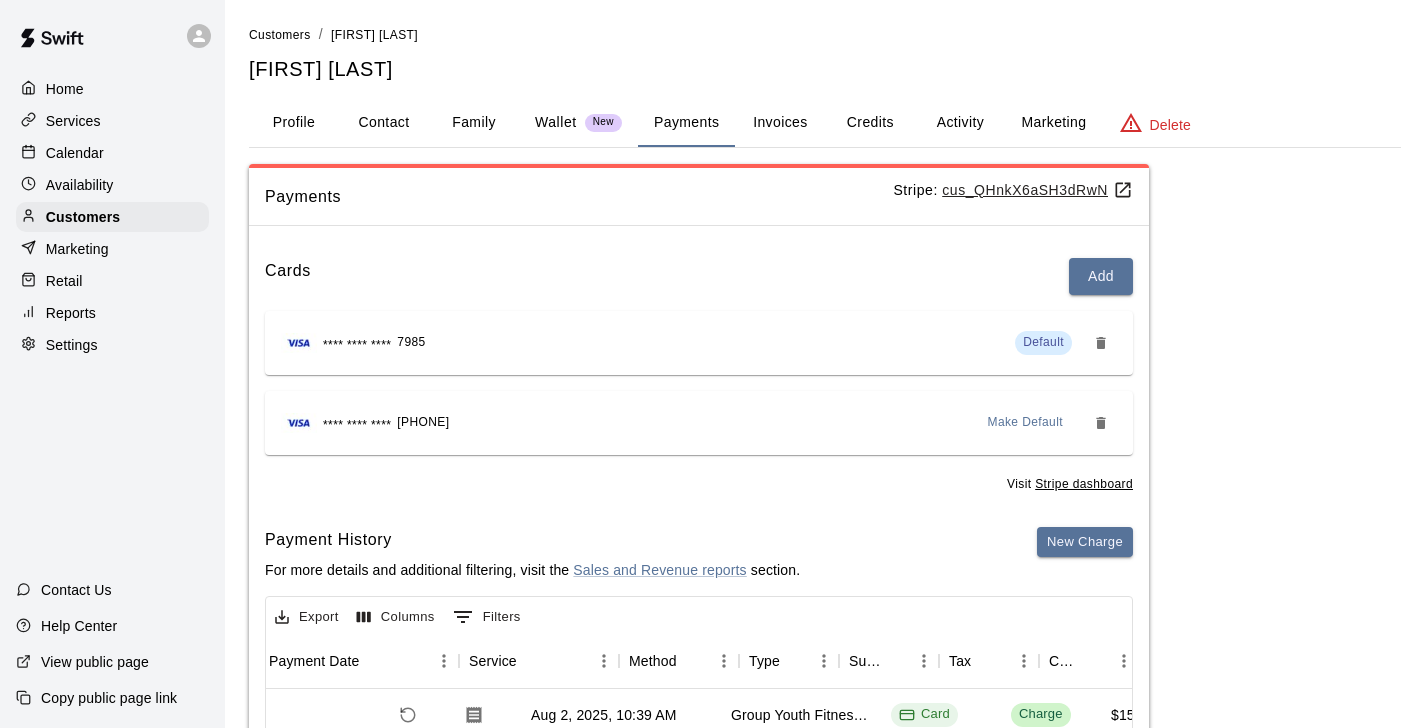 scroll, scrollTop: 354, scrollLeft: 0, axis: vertical 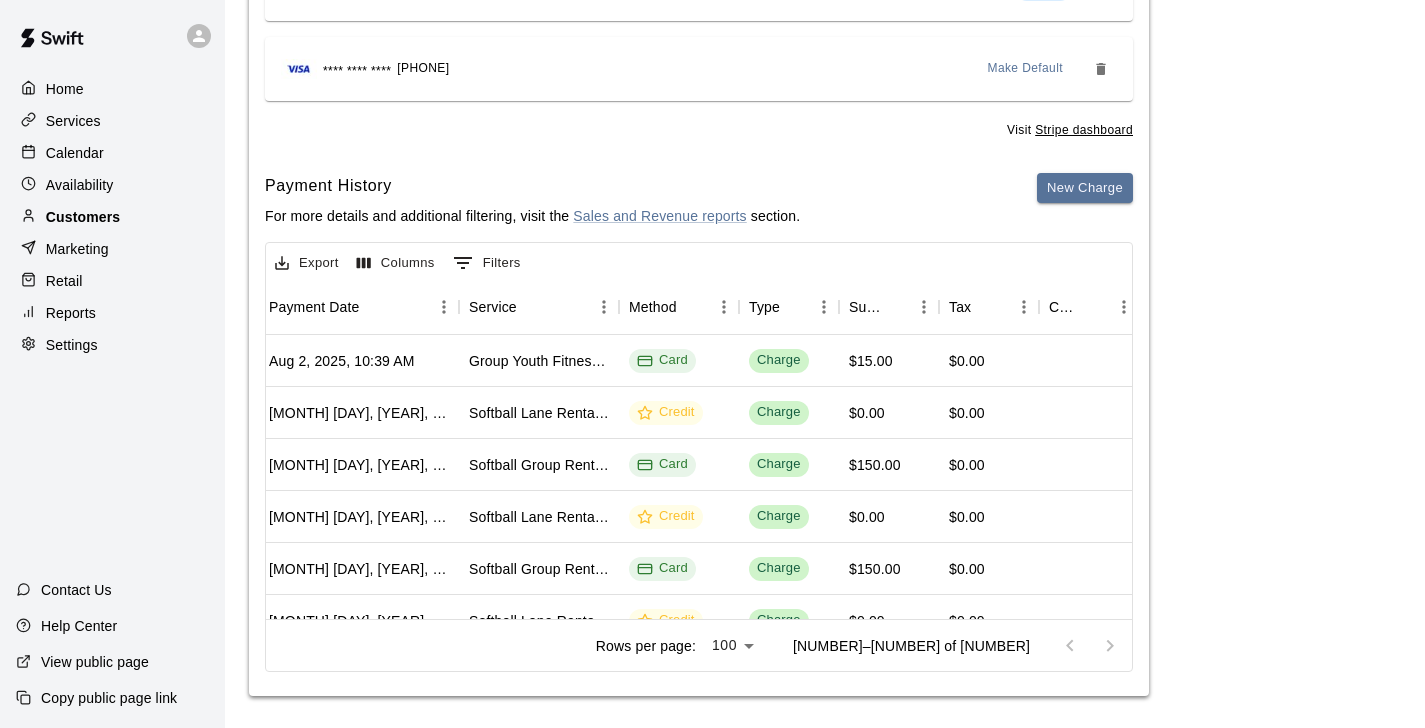click on "Customers" at bounding box center [83, 217] 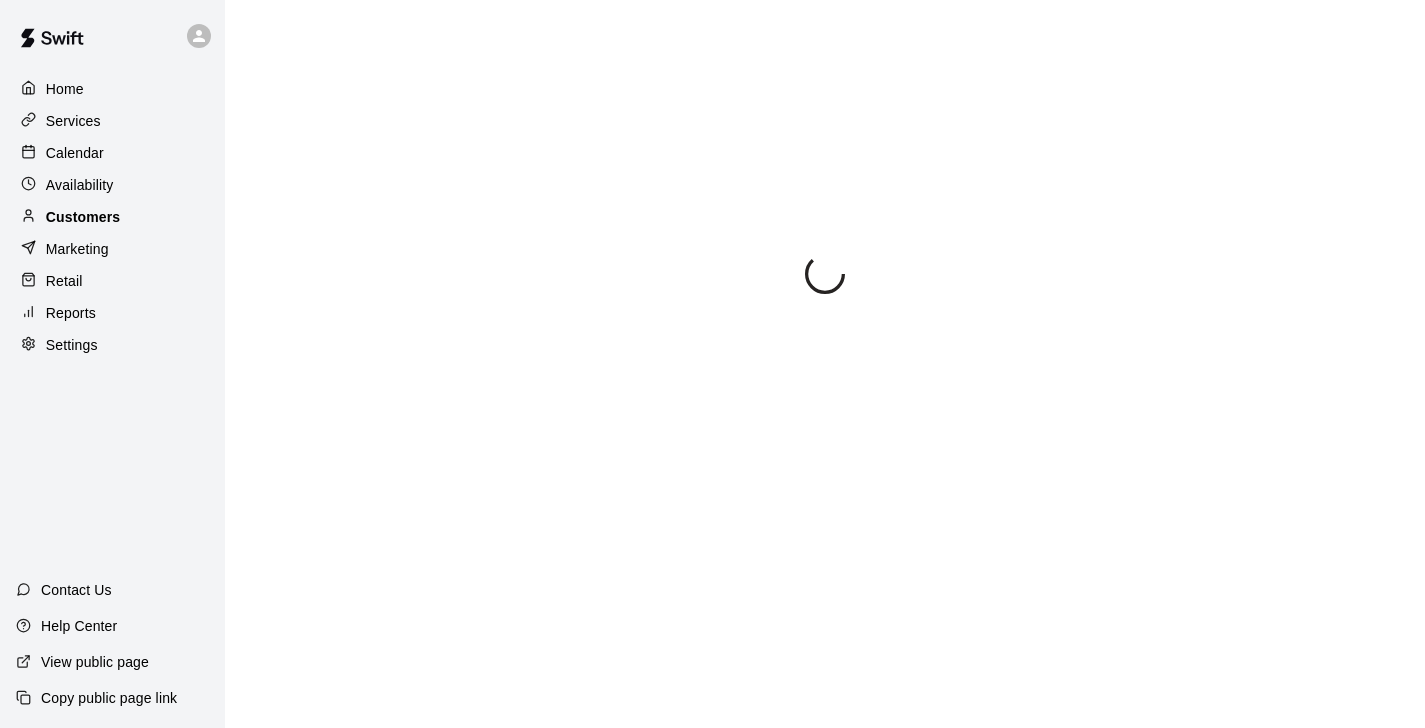 scroll, scrollTop: 0, scrollLeft: 0, axis: both 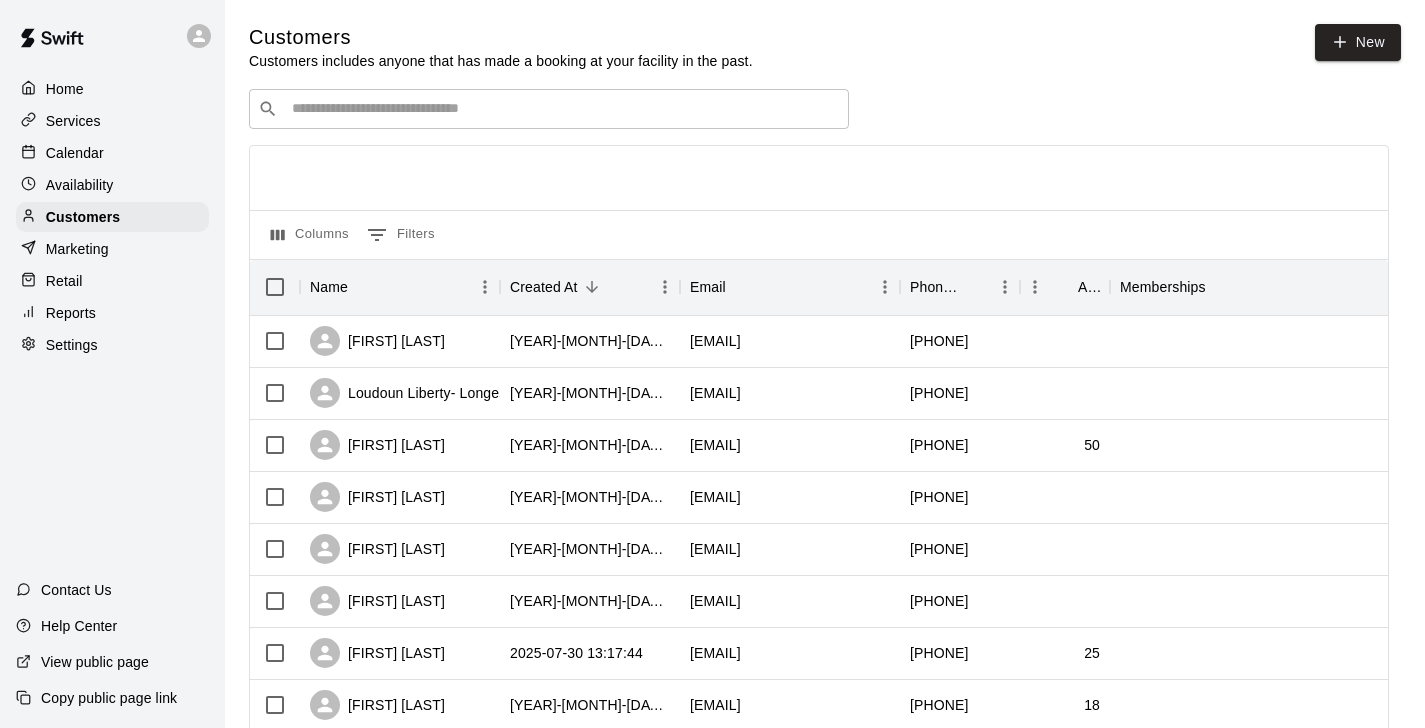 click on "​ ​" at bounding box center (549, 109) 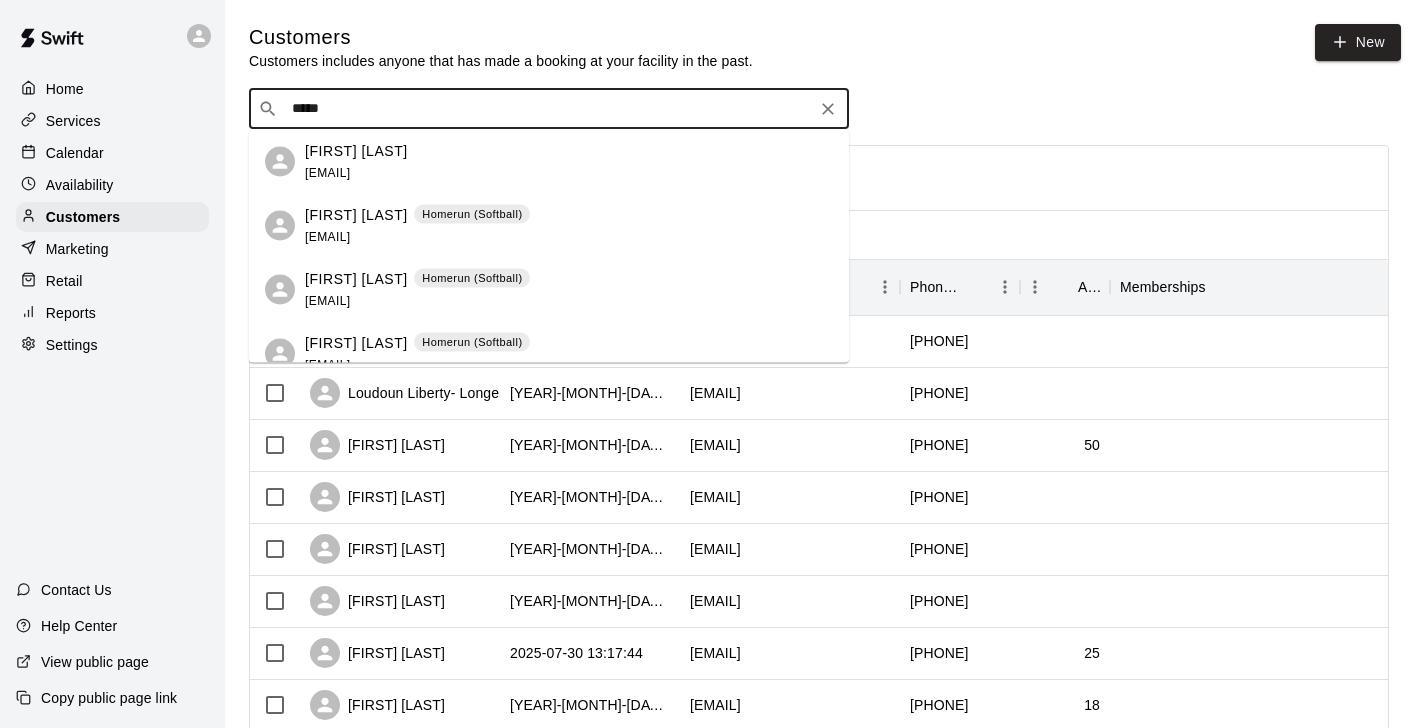 type on "******" 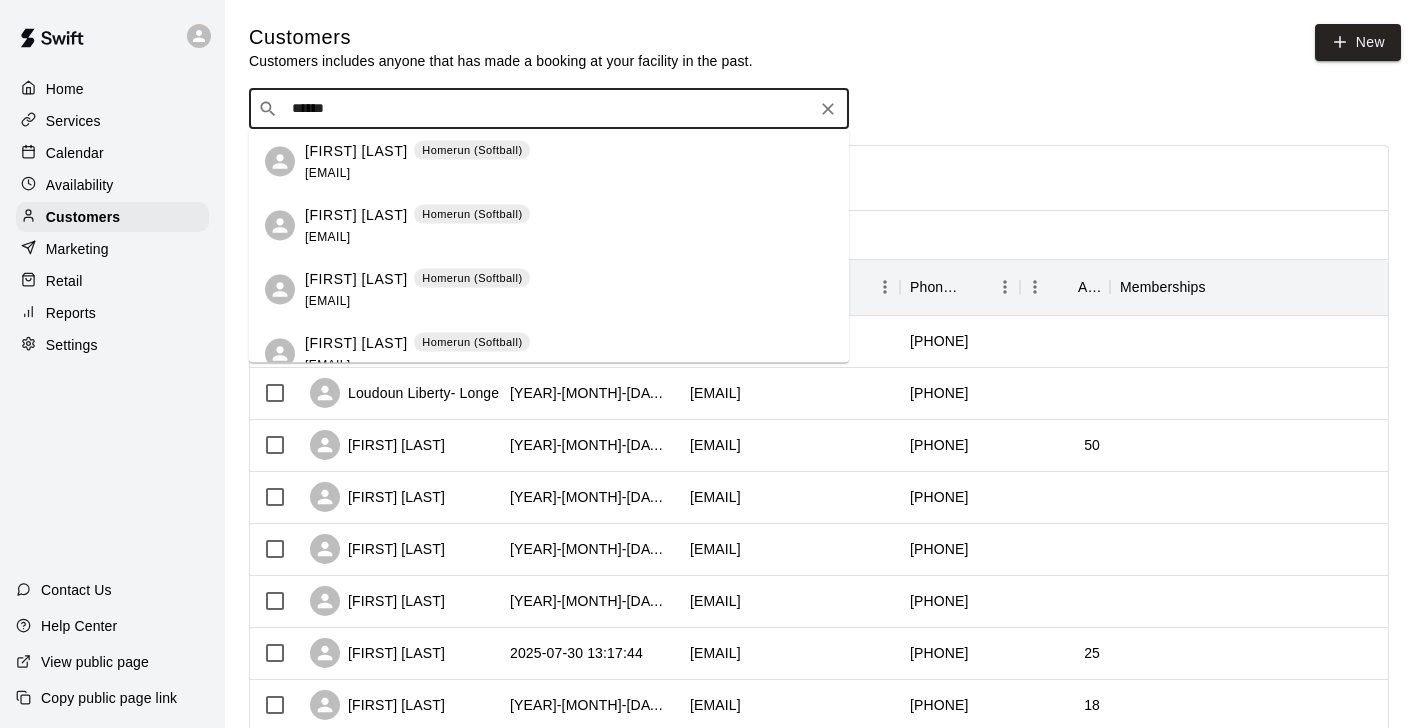 click on "[FIRST] [LAST] [GENERAL_TERM] [FIRST] [EMAIL]" at bounding box center (569, 161) 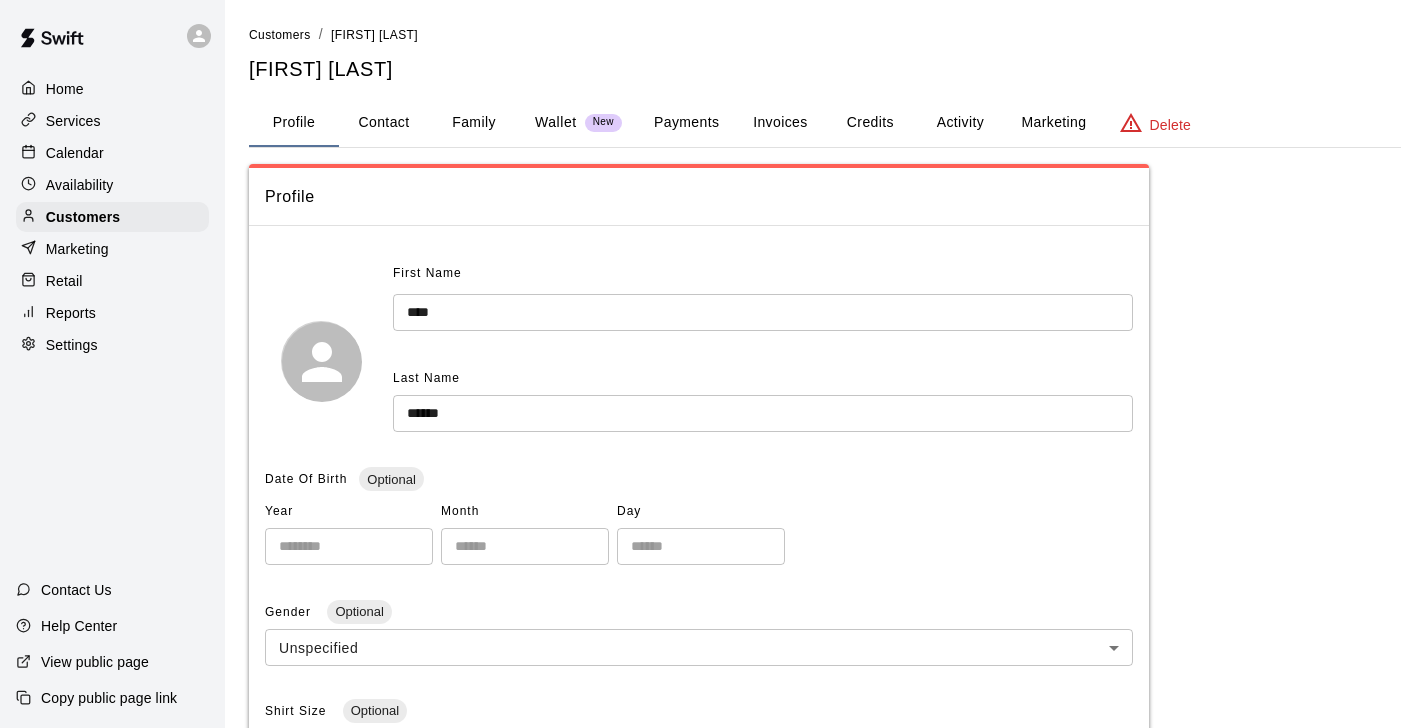 click on "Activity" at bounding box center (960, 123) 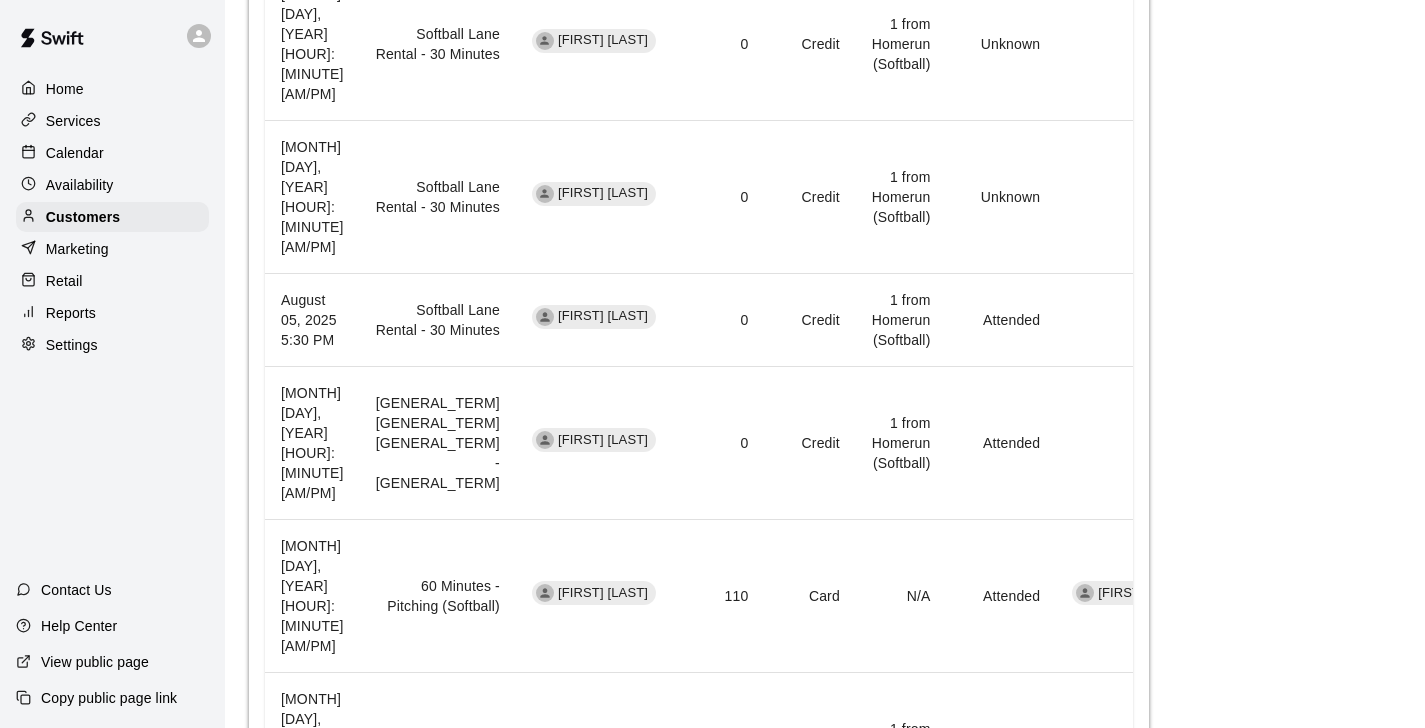 scroll, scrollTop: 929, scrollLeft: 0, axis: vertical 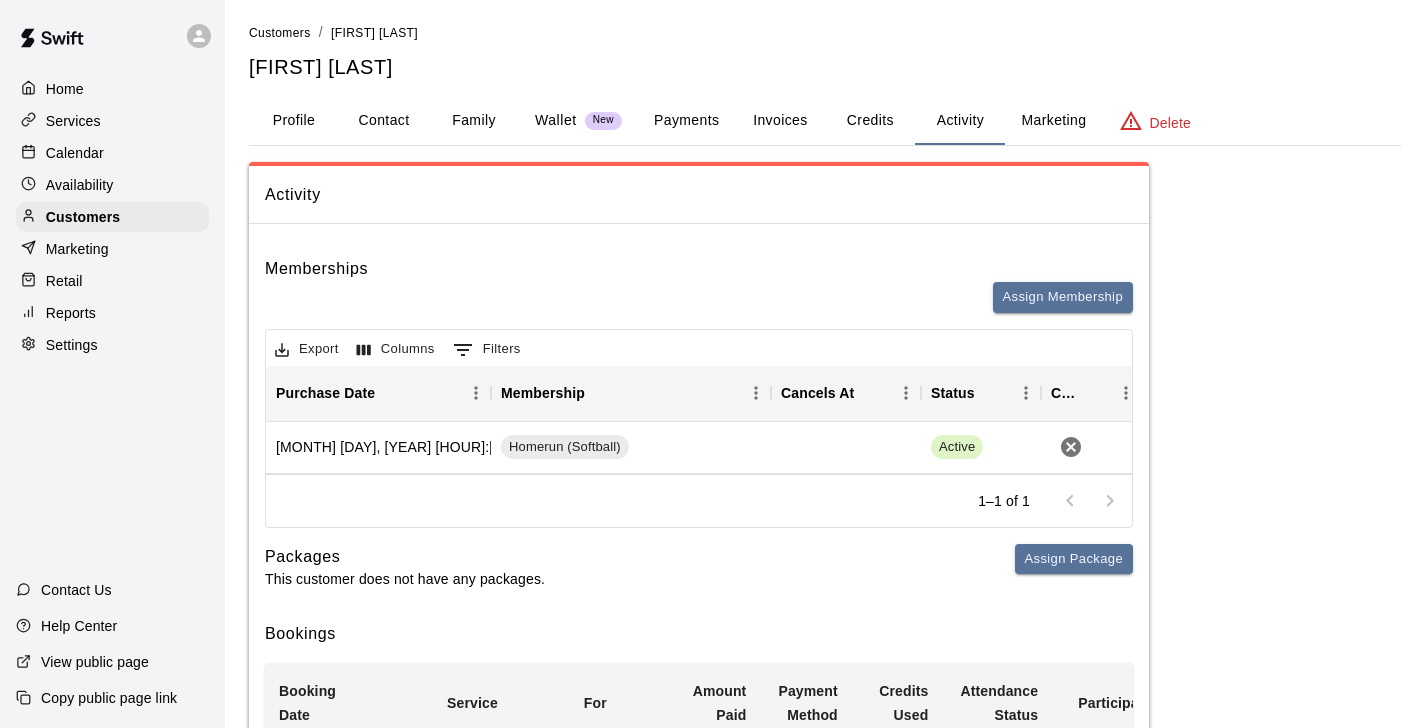click on "Credits" at bounding box center (870, 121) 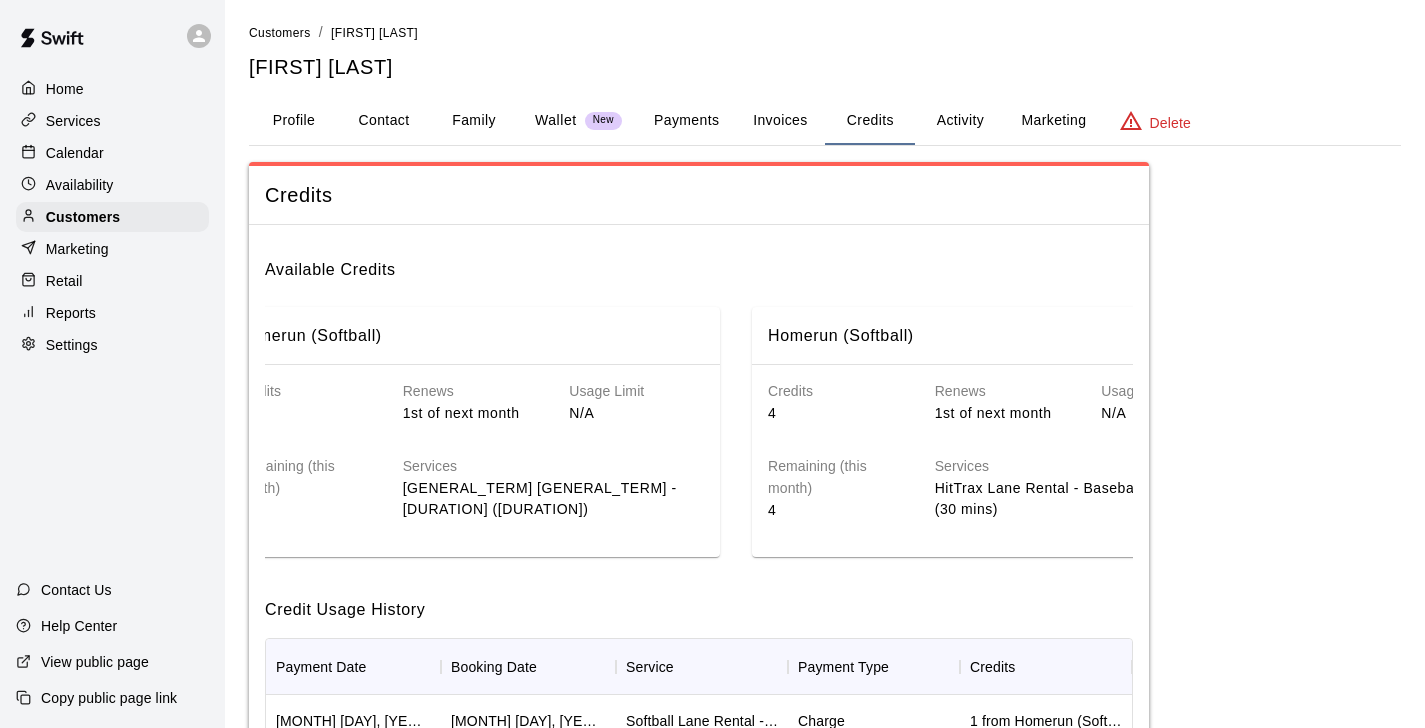 scroll, scrollTop: 0, scrollLeft: 0, axis: both 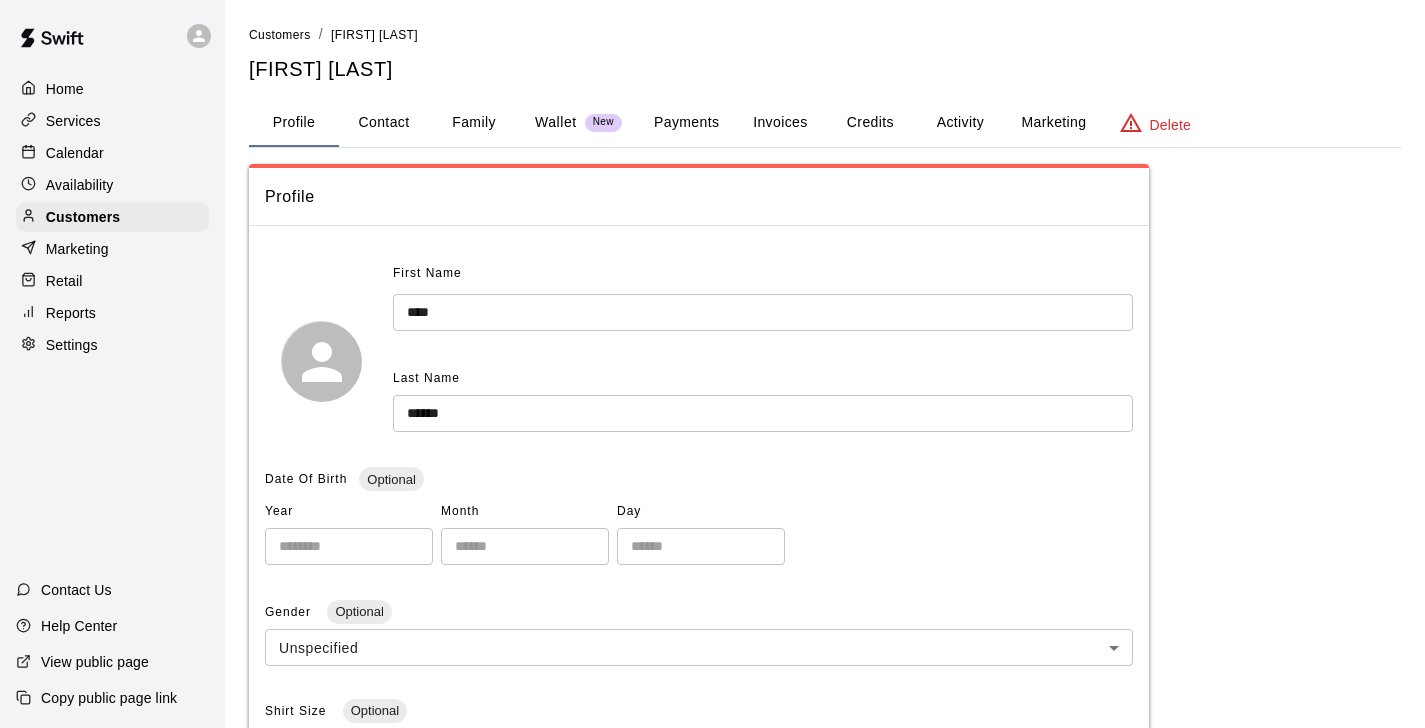 click on "Activity" at bounding box center [960, 123] 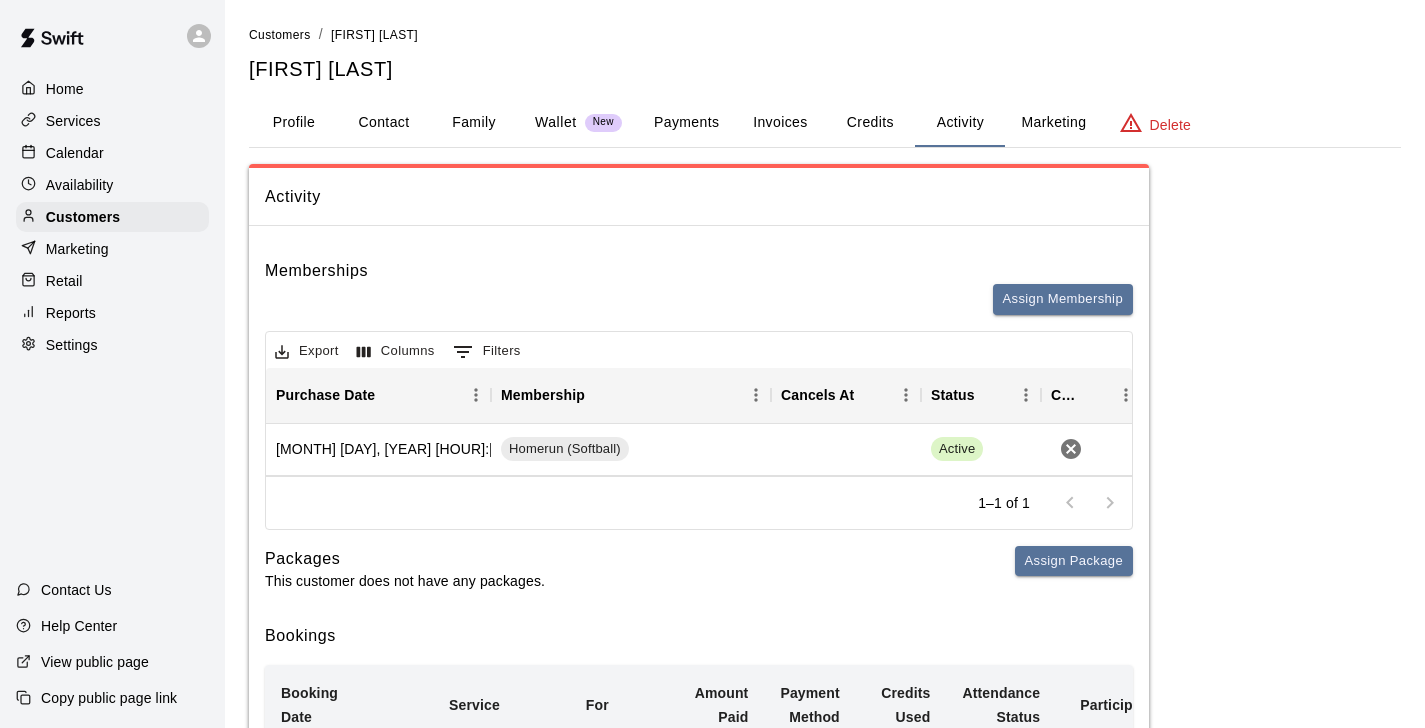 scroll, scrollTop: 0, scrollLeft: 9, axis: horizontal 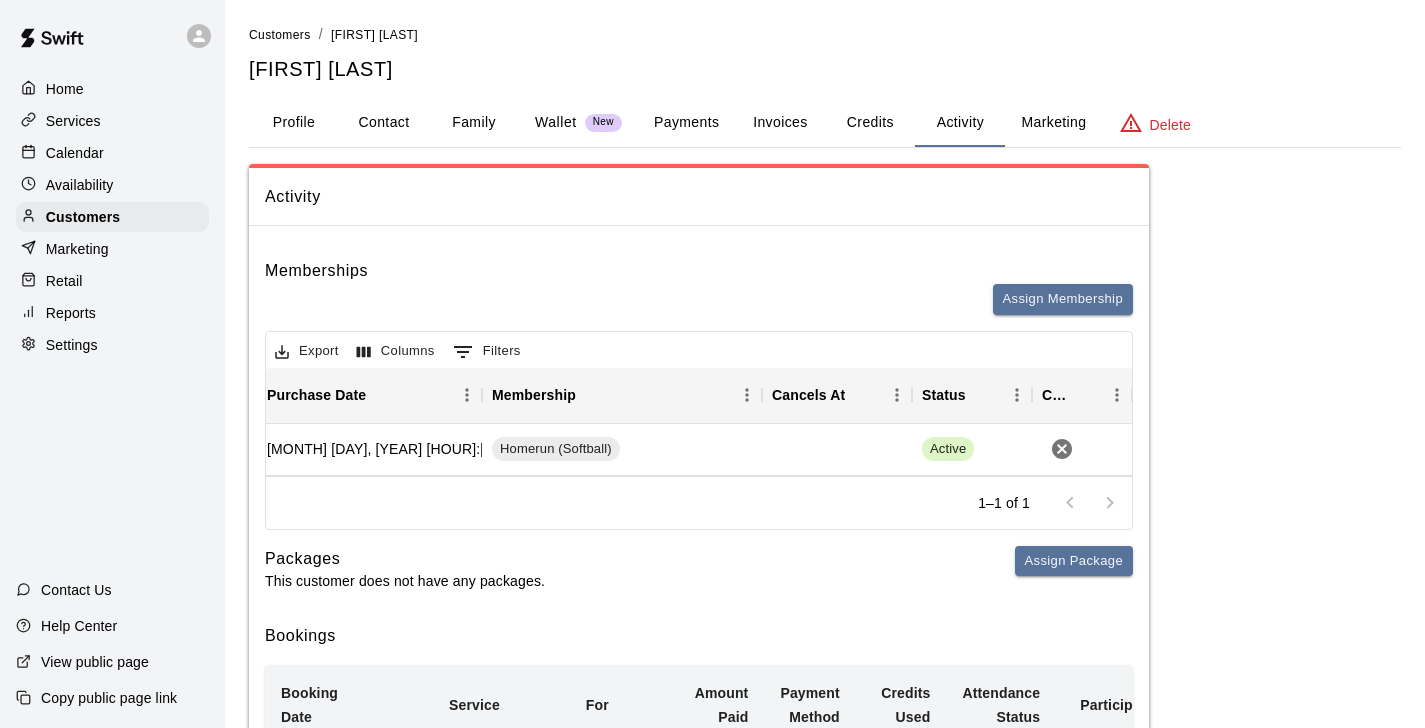 click on "Credits" at bounding box center (870, 123) 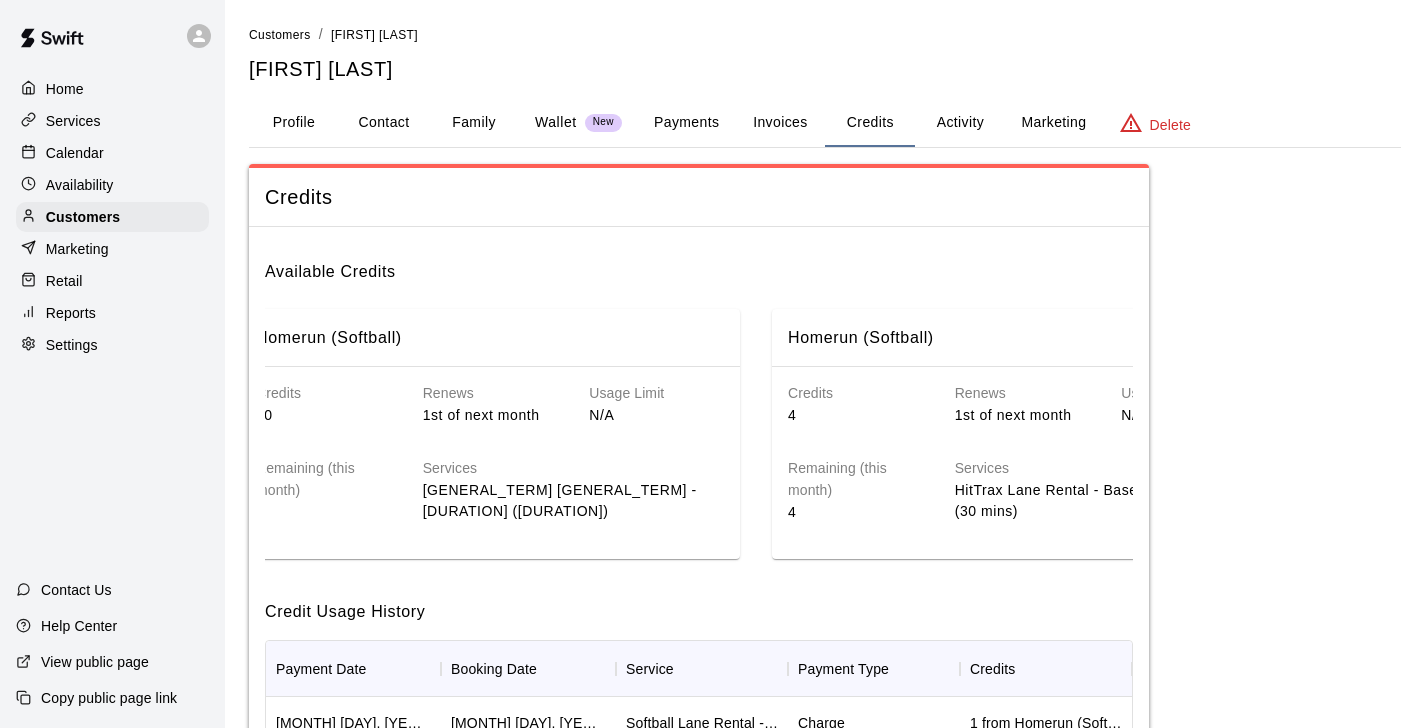 scroll, scrollTop: 0, scrollLeft: 0, axis: both 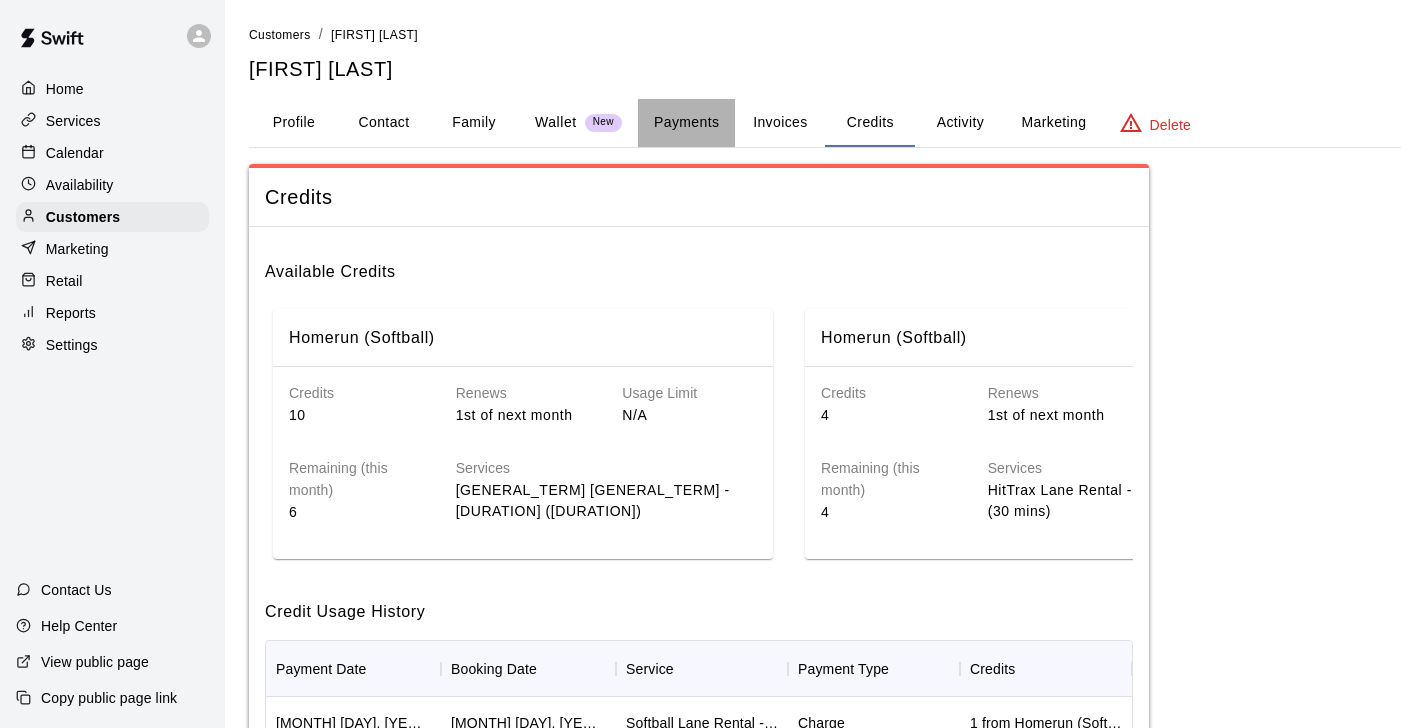 click on "Payments" at bounding box center [686, 123] 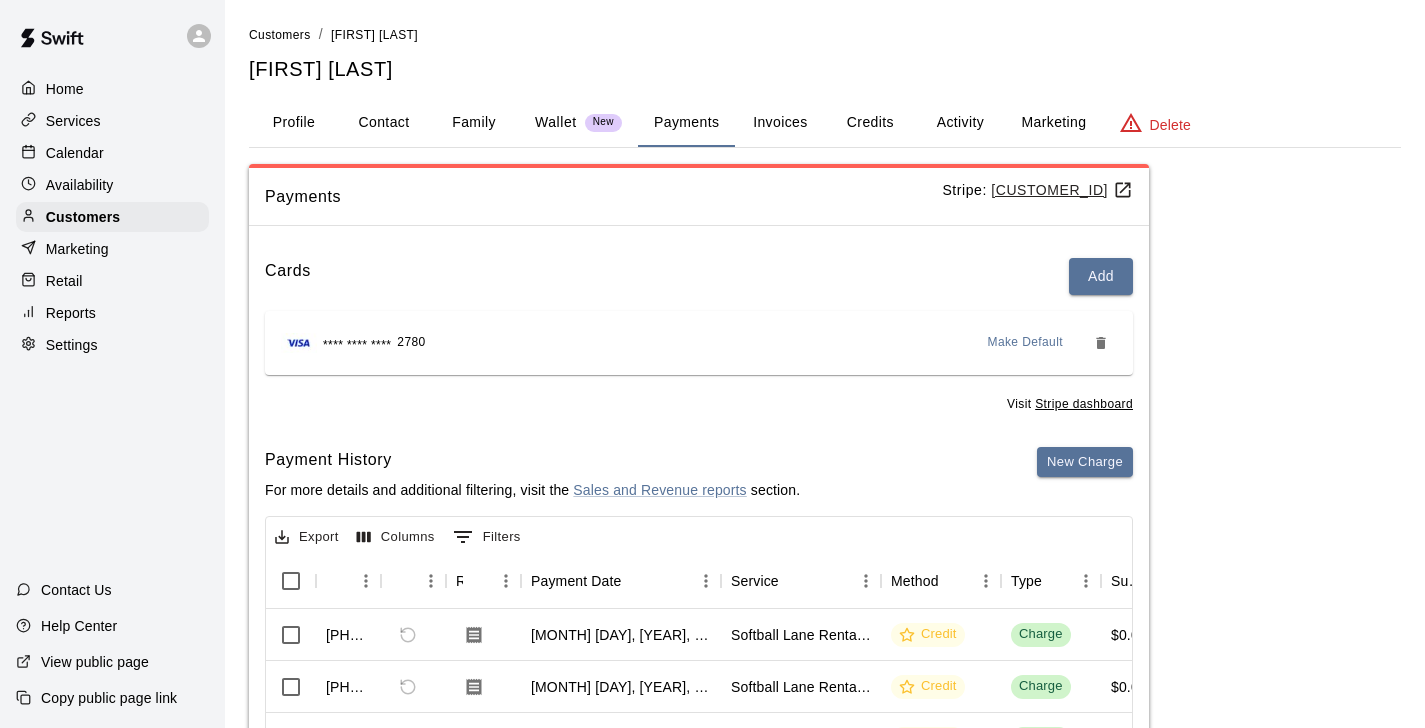 scroll, scrollTop: 0, scrollLeft: 0, axis: both 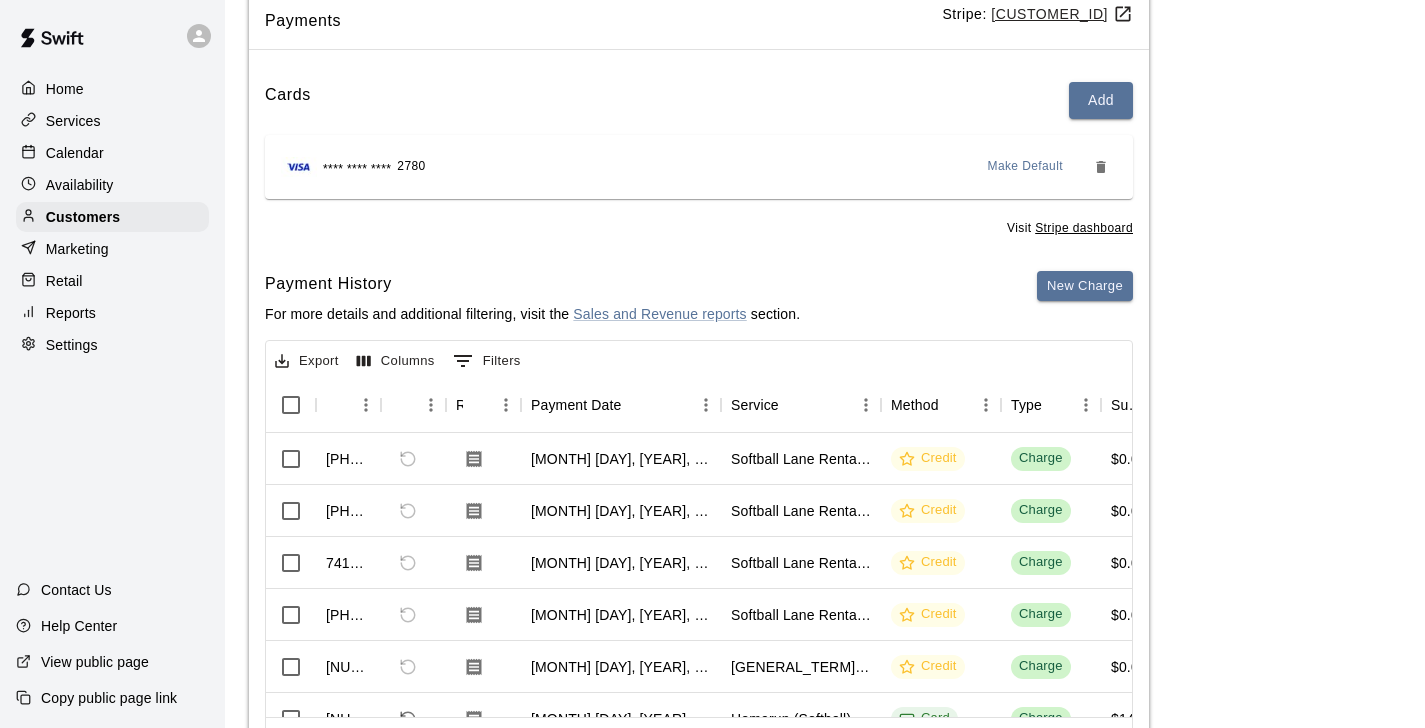 click on "Services" at bounding box center [112, 121] 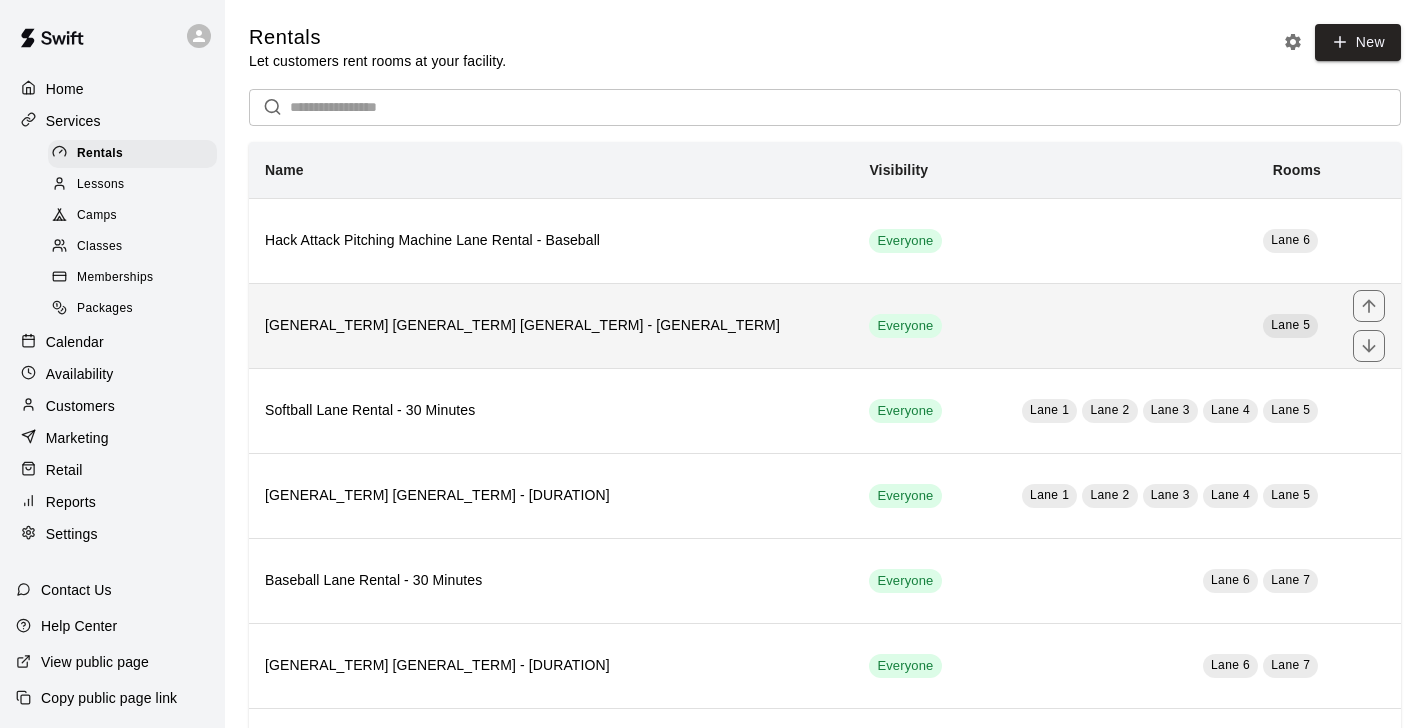 click on "[GENERAL_TERM] [GENERAL_TERM] [GENERAL_TERM] - [GENERAL_TERM]" at bounding box center (551, 325) 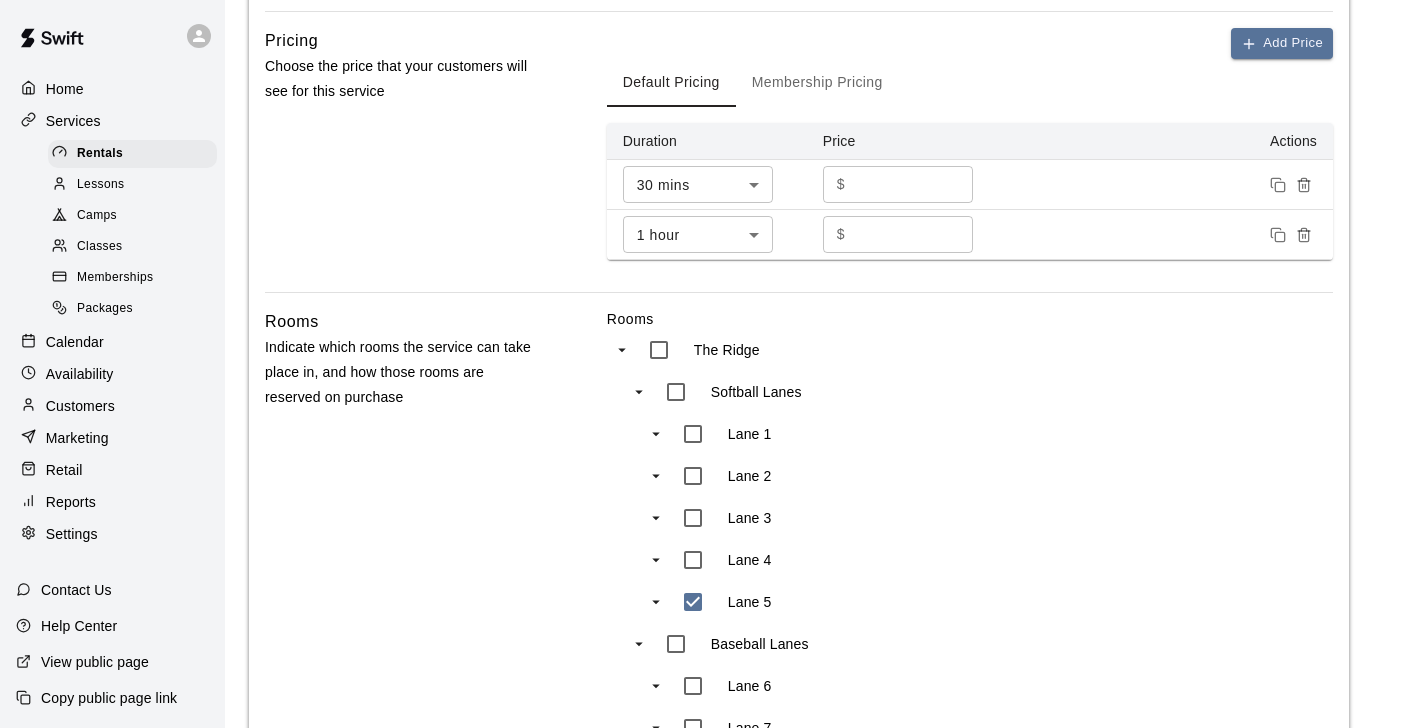 scroll, scrollTop: 6, scrollLeft: 0, axis: vertical 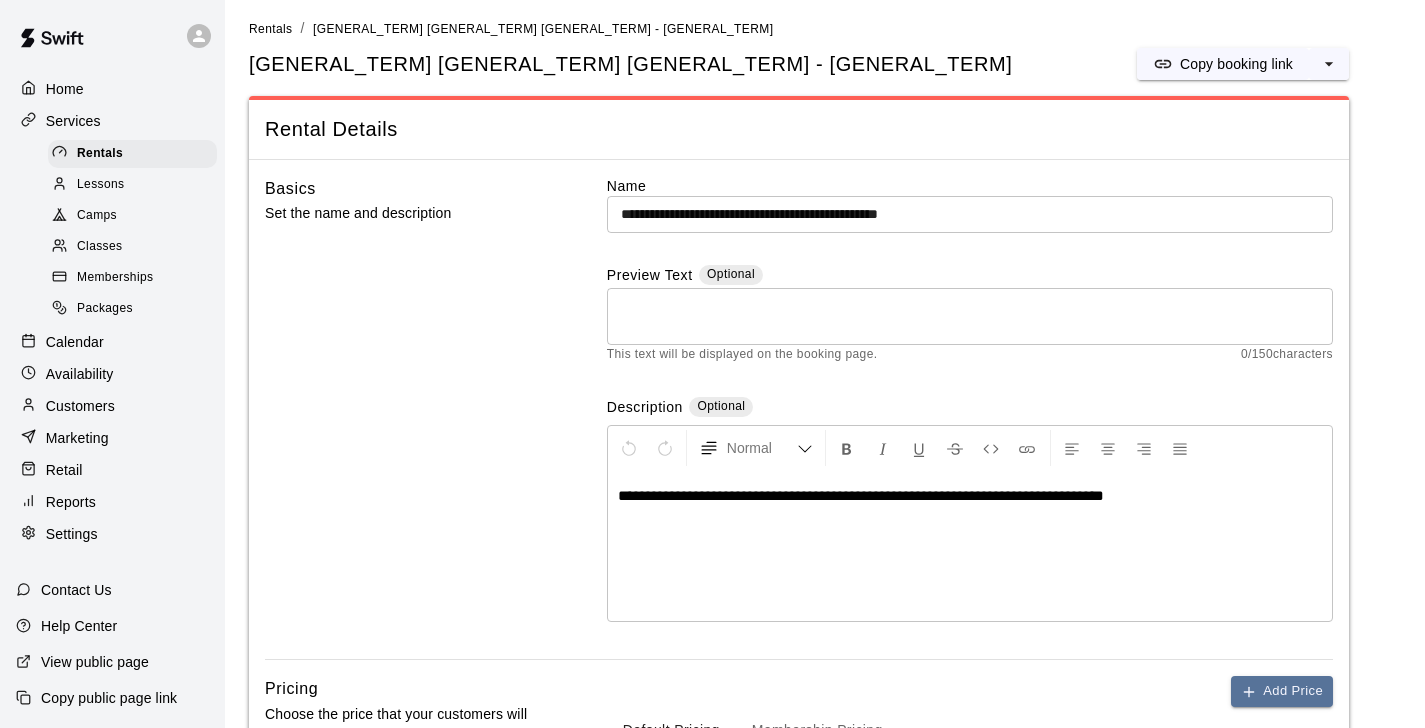 click on "Memberships" at bounding box center (115, 278) 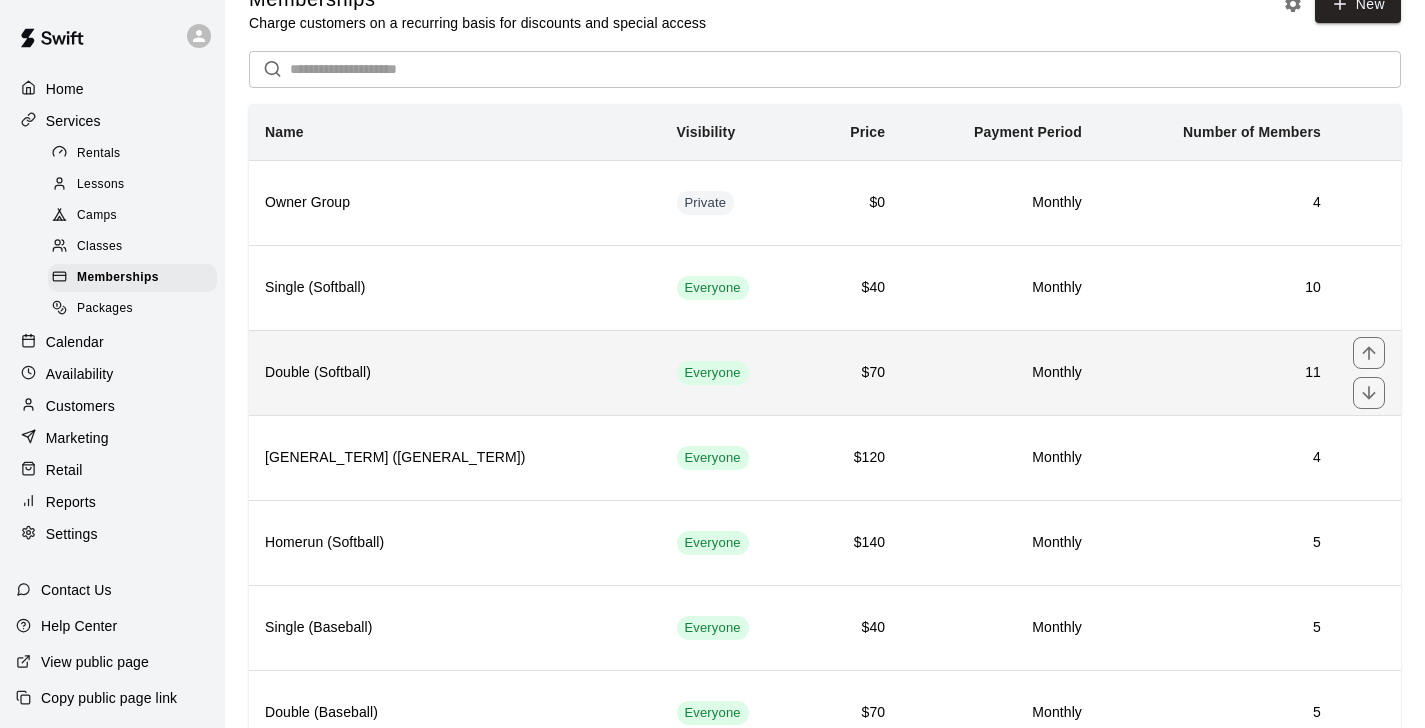 scroll, scrollTop: 53, scrollLeft: 0, axis: vertical 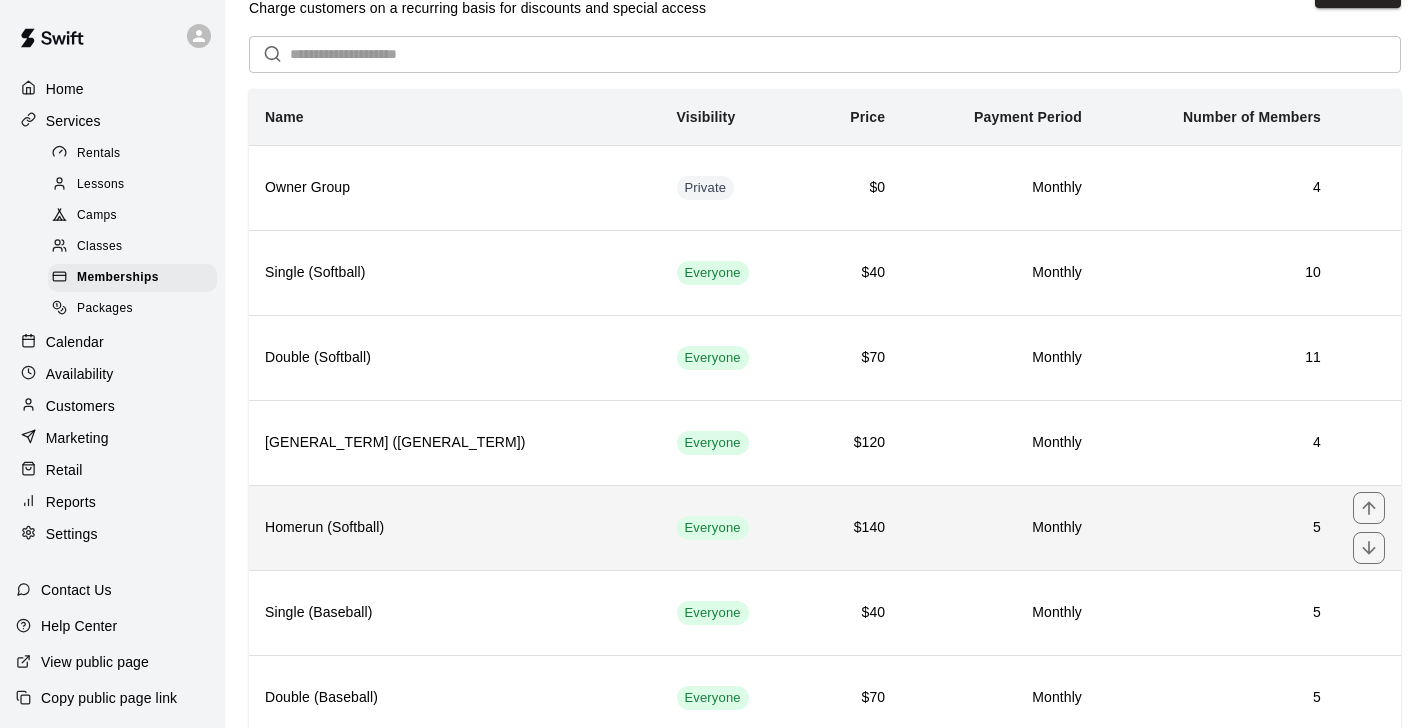 click on "Homerun (Softball)" at bounding box center (455, 527) 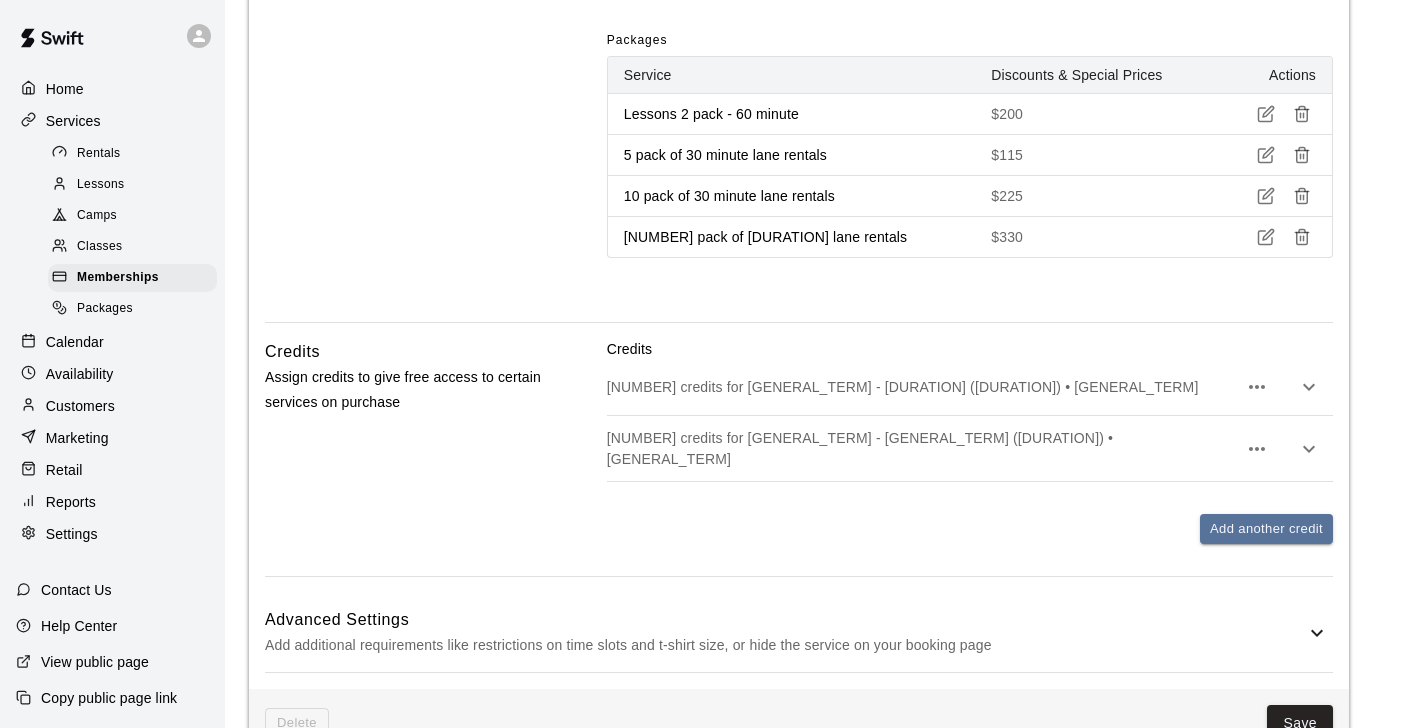 scroll, scrollTop: 2782, scrollLeft: 0, axis: vertical 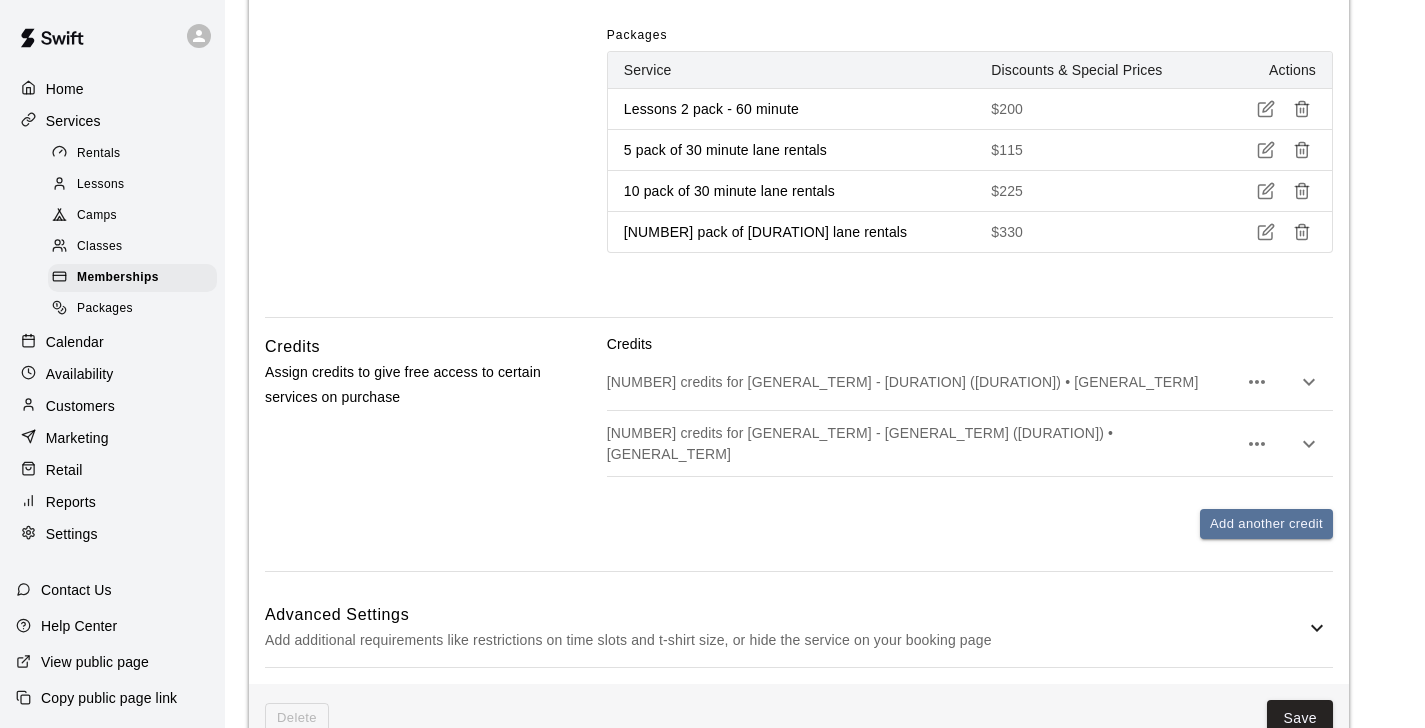 click on "Calendar" at bounding box center [112, 342] 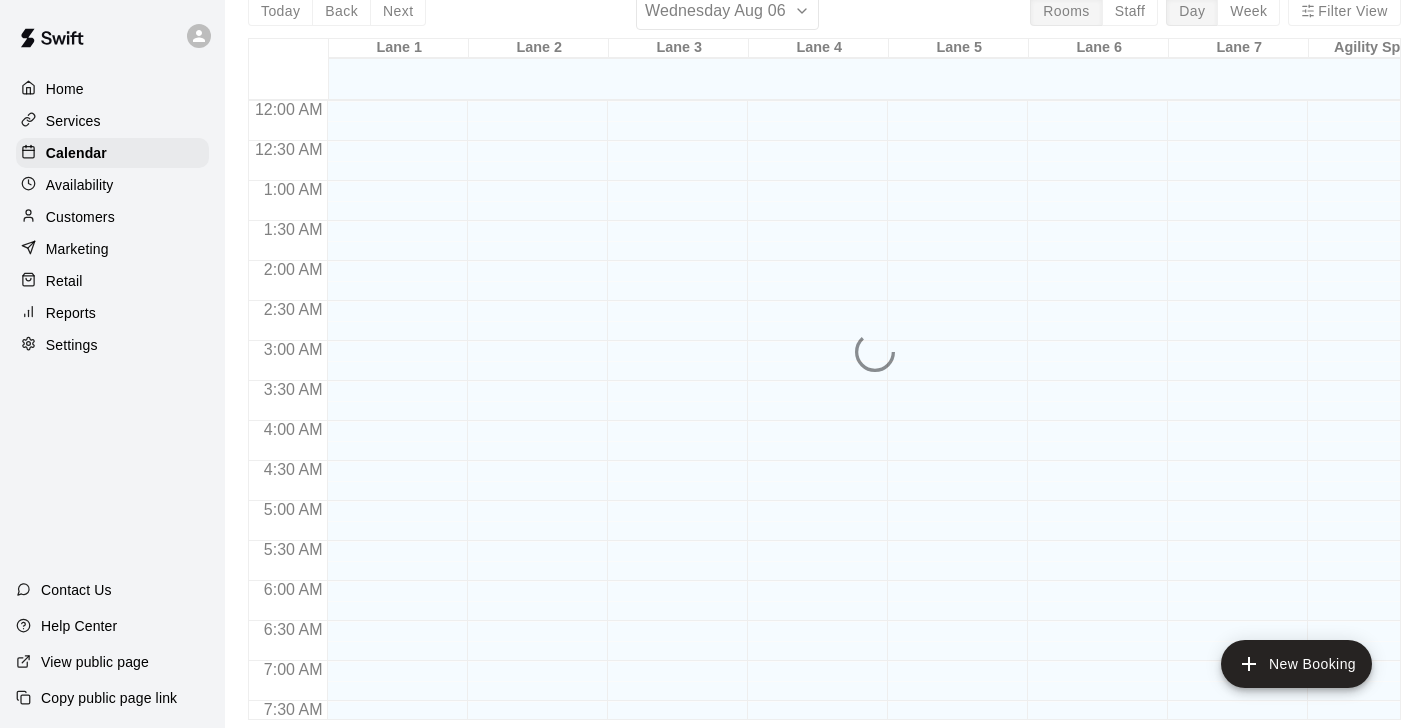 scroll, scrollTop: 0, scrollLeft: 0, axis: both 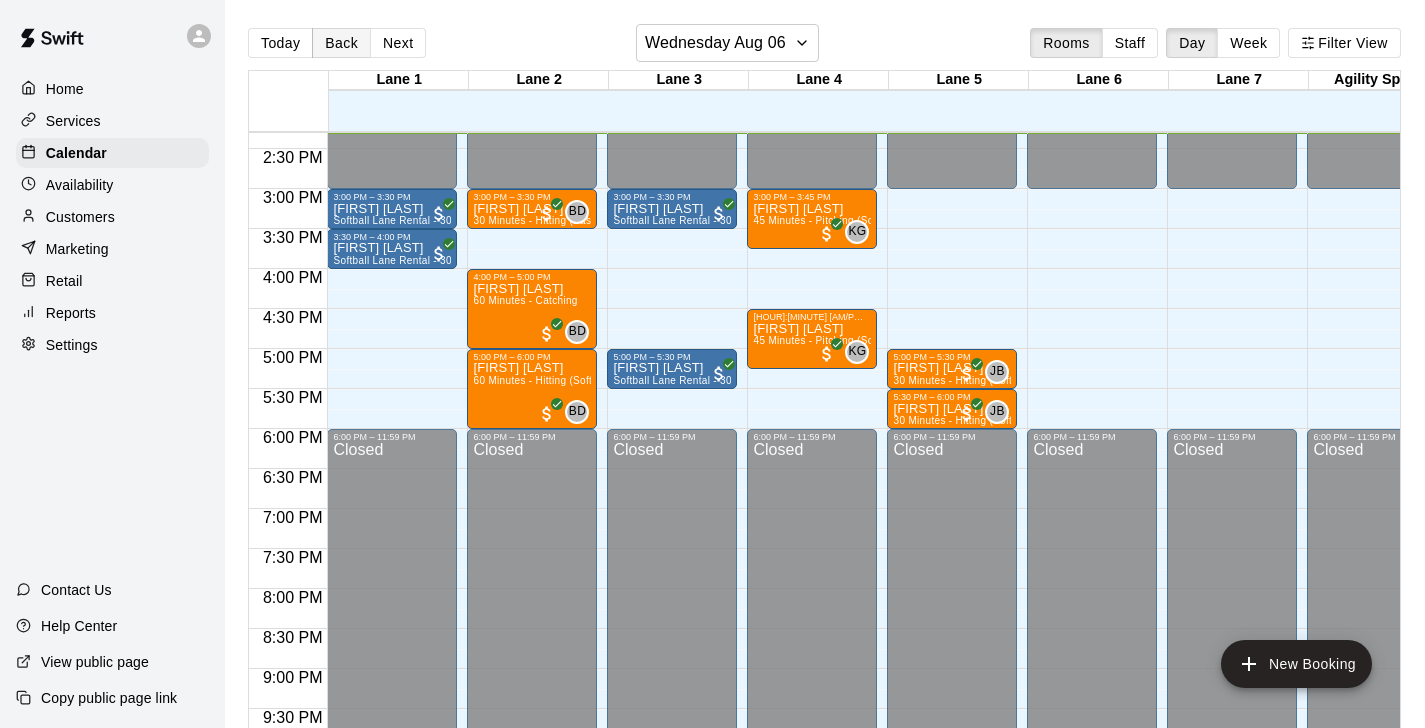 click on "Back" at bounding box center (341, 43) 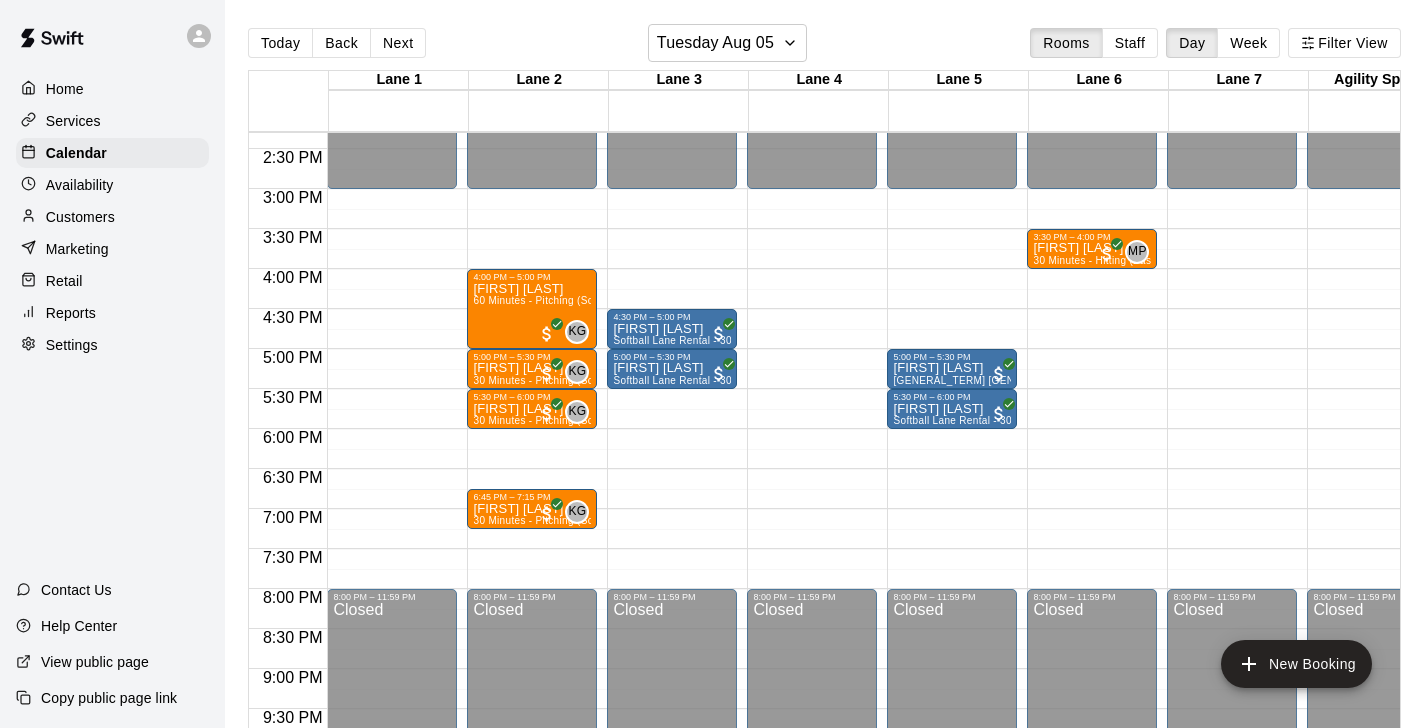 scroll, scrollTop: 1133, scrollLeft: 0, axis: vertical 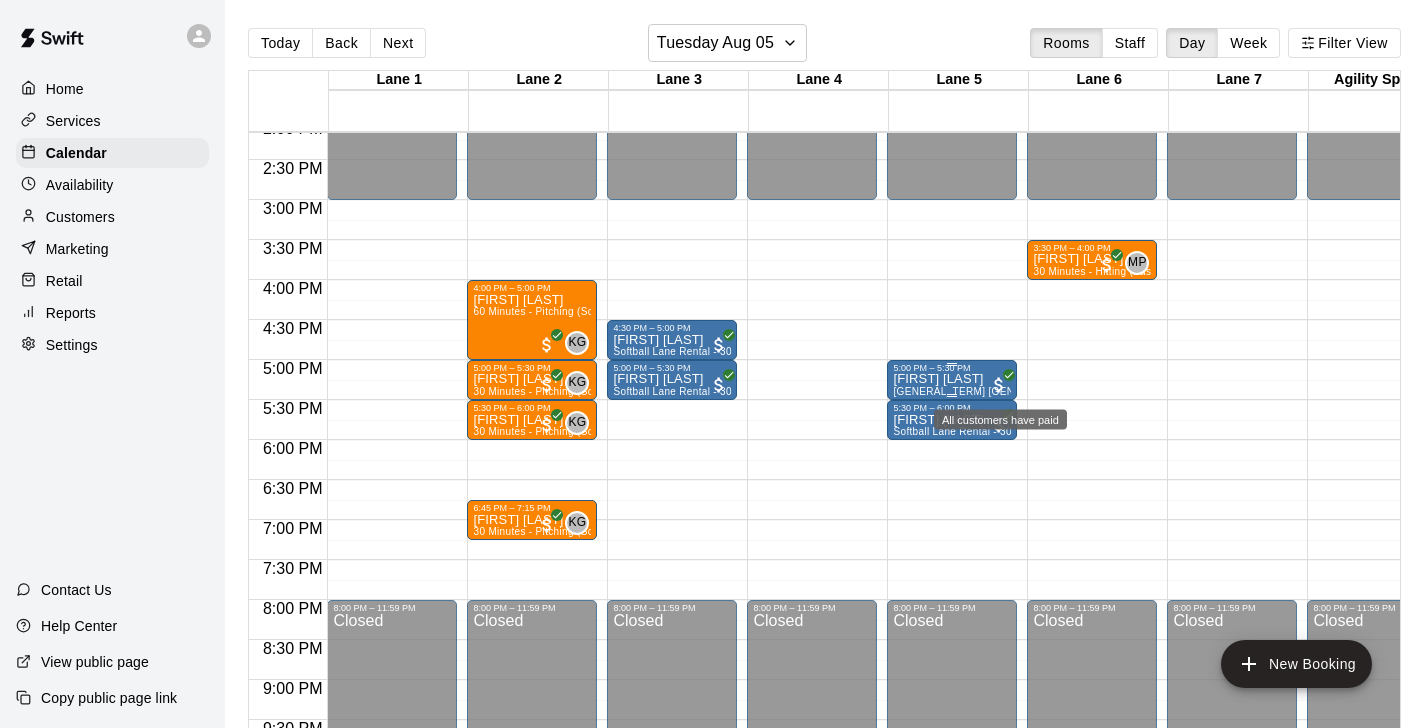 click at bounding box center [999, 385] 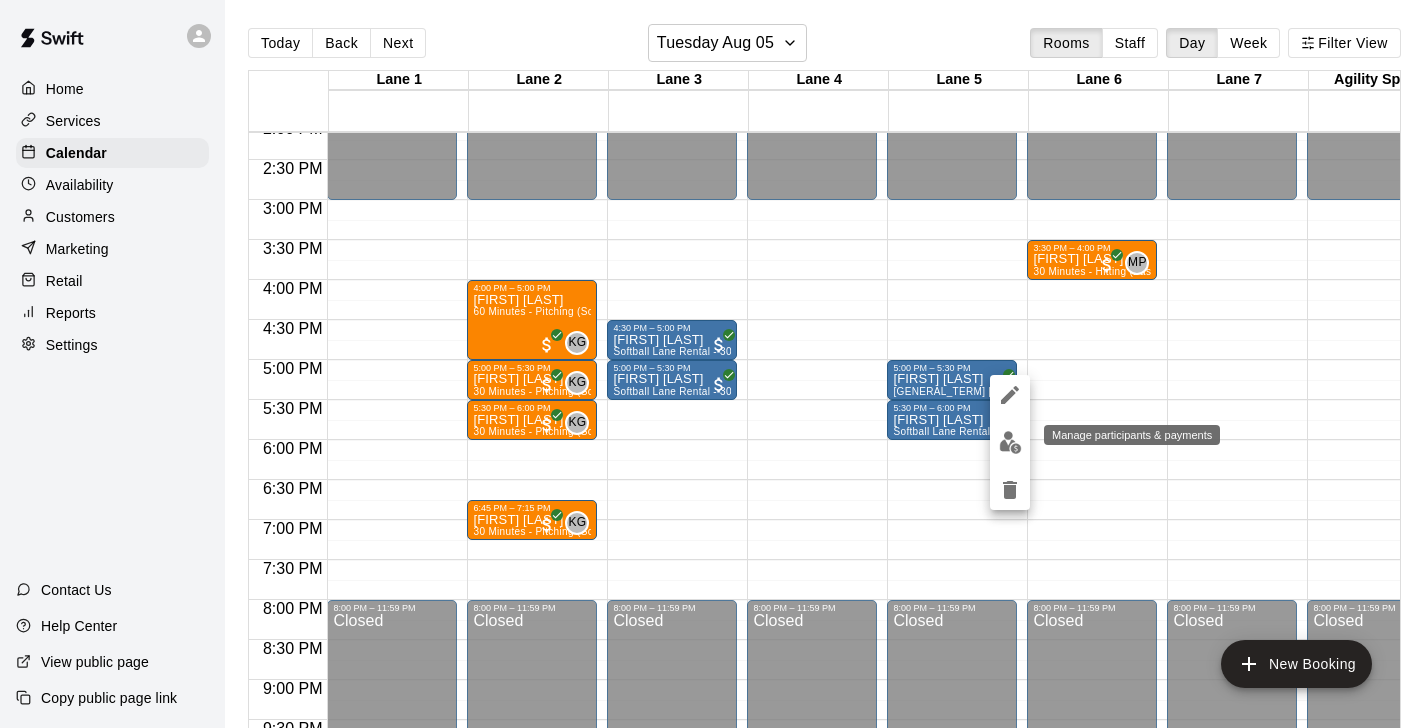 click at bounding box center (1010, 442) 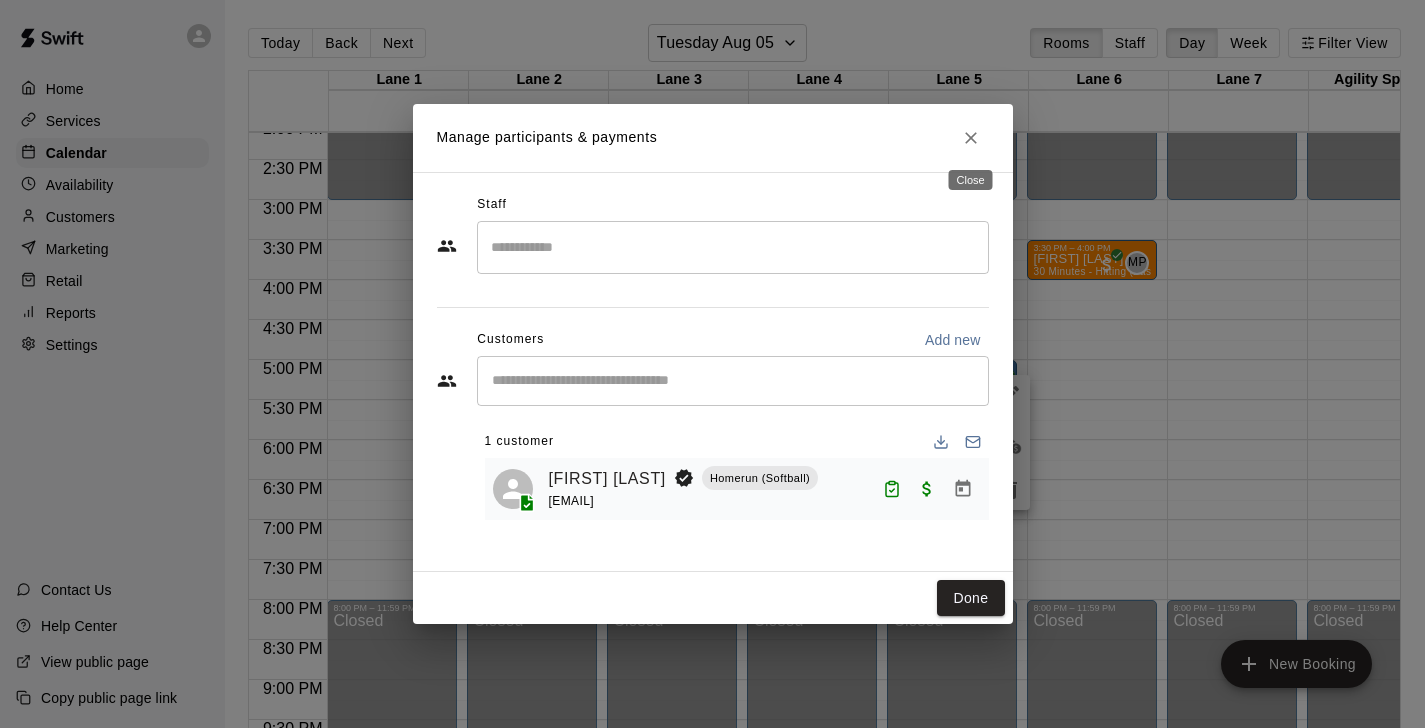 click at bounding box center (971, 138) 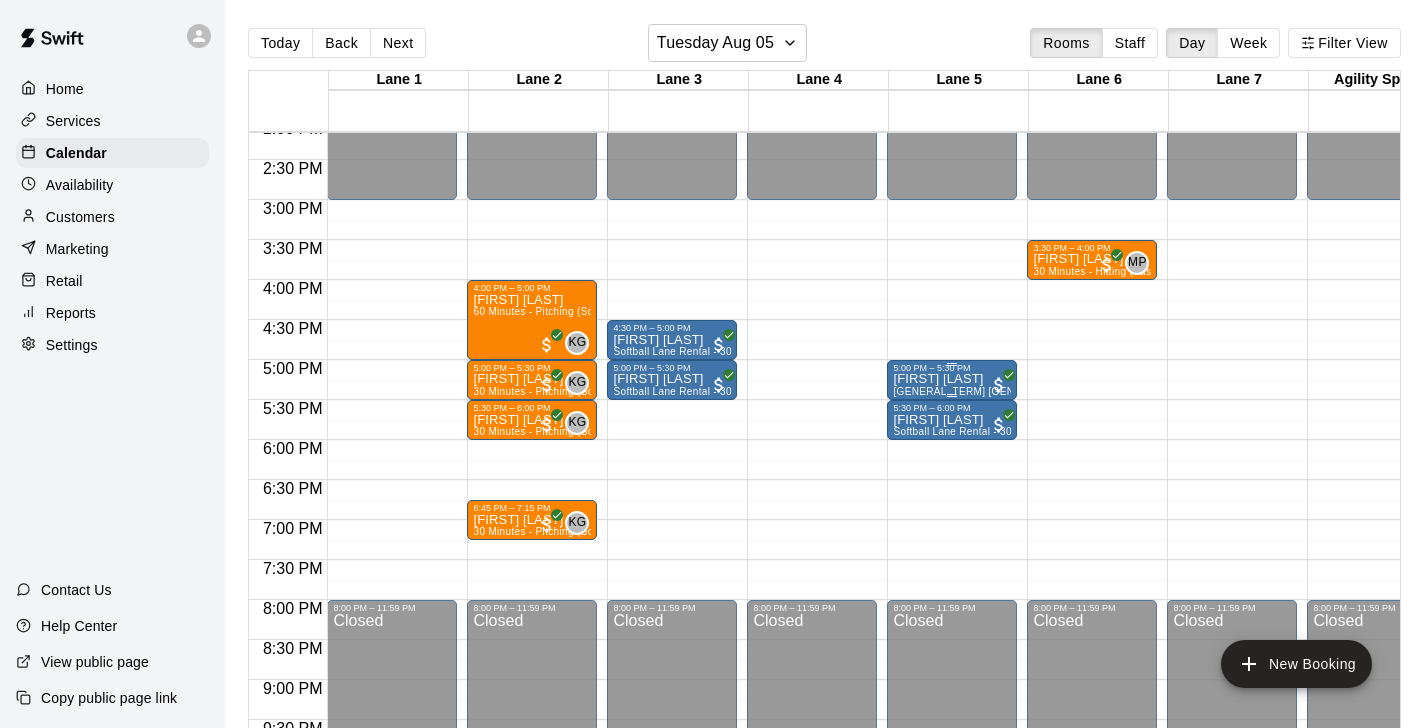 click on "[FIRST] [LAST] [GENERAL_TERM] - [GENERAL_TERM]" at bounding box center (952, 737) 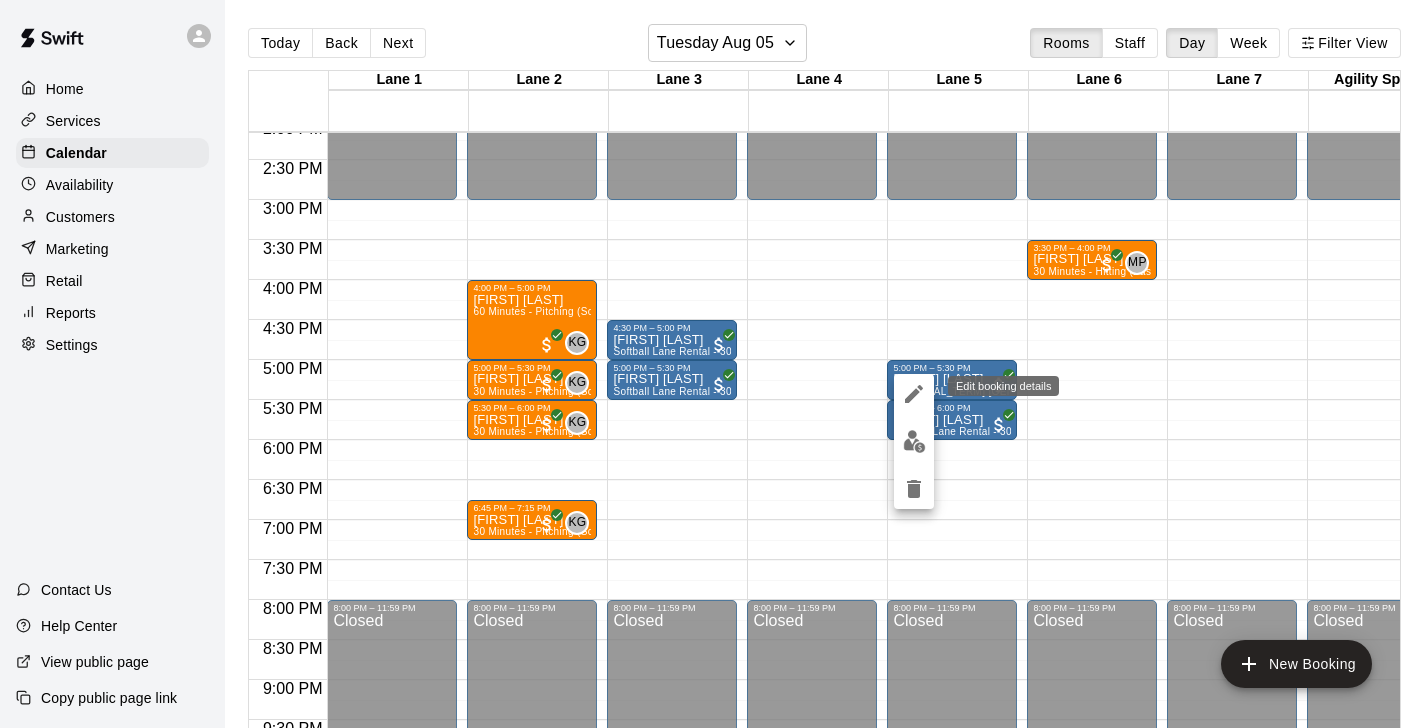 click 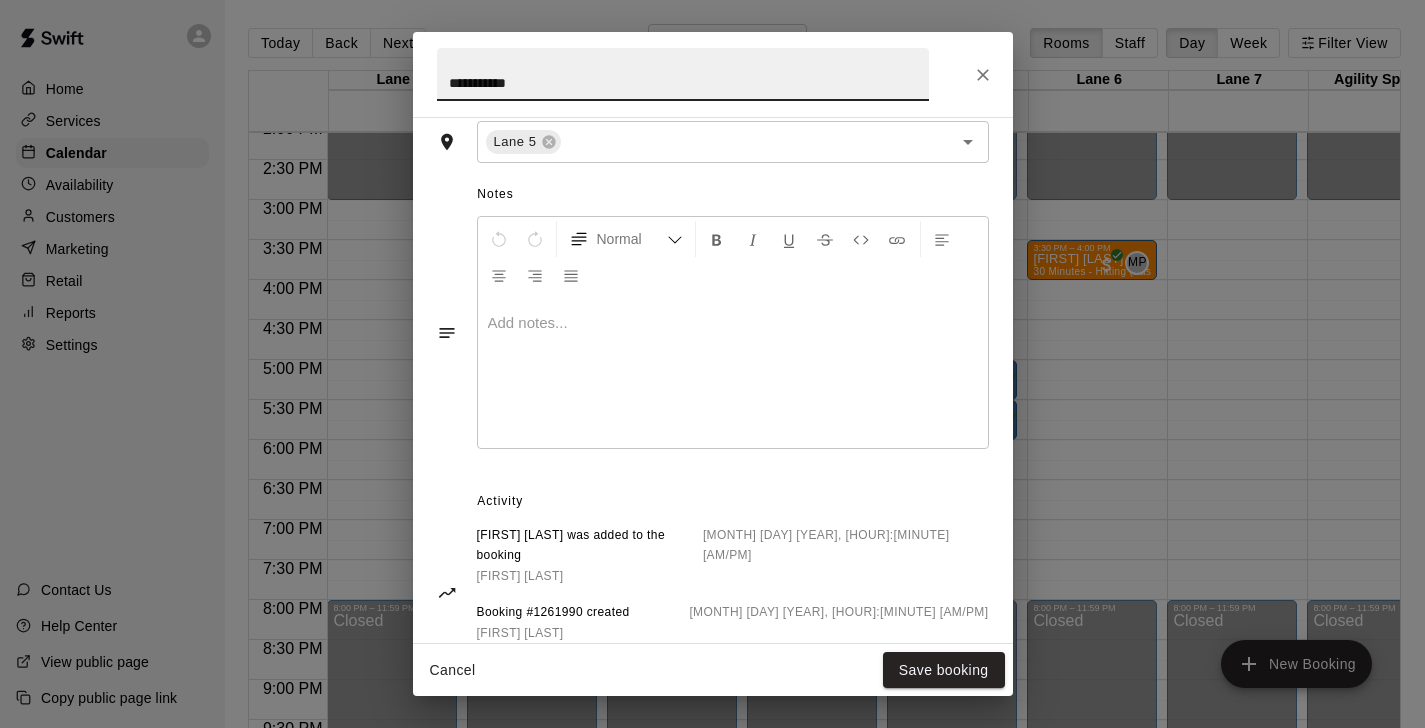 scroll, scrollTop: 541, scrollLeft: 0, axis: vertical 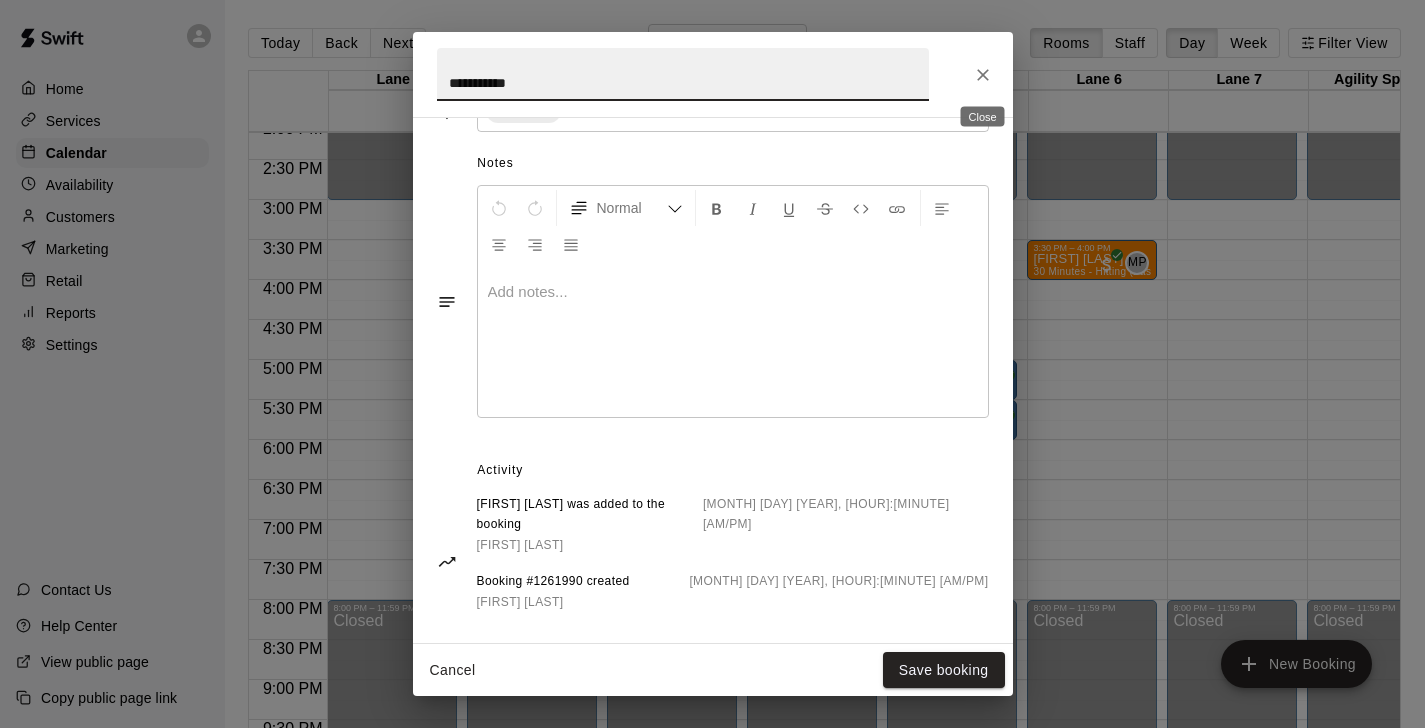 click 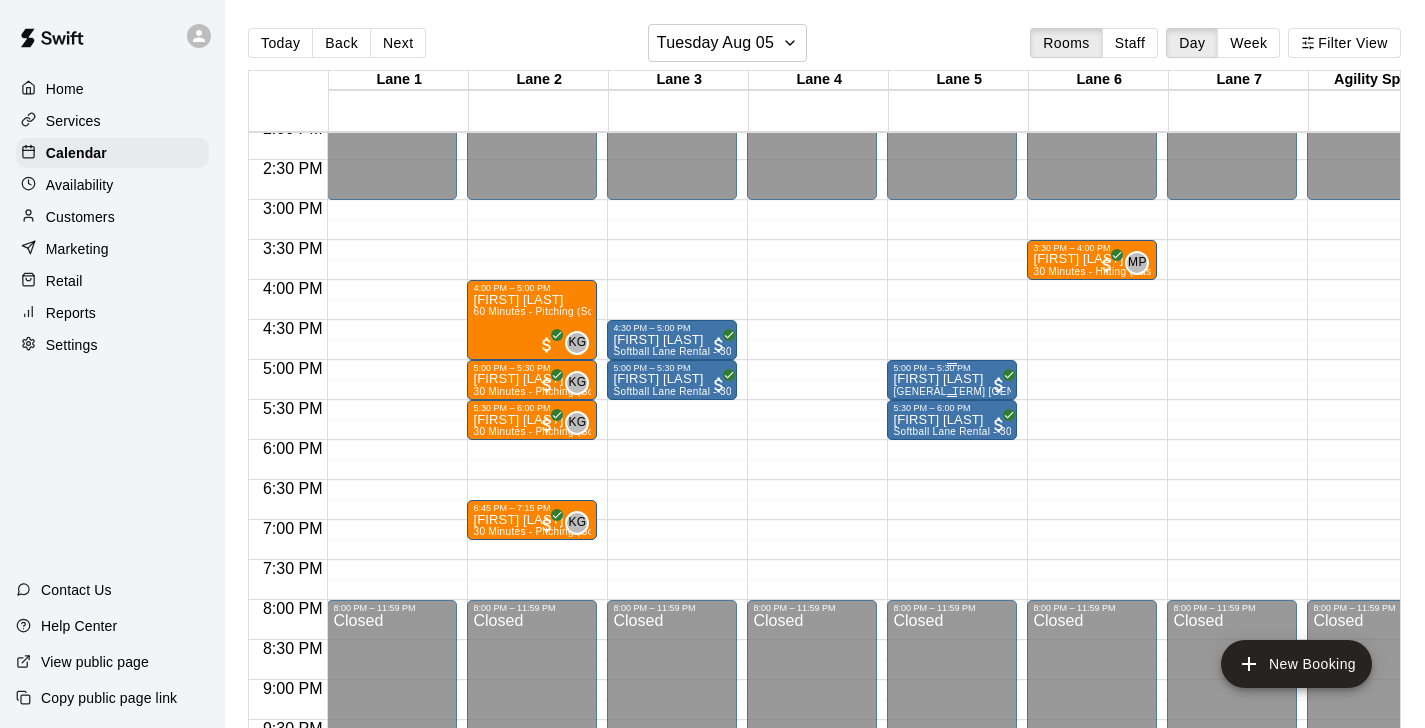 click on "5:00 PM – 5:30 PM" at bounding box center [952, 368] 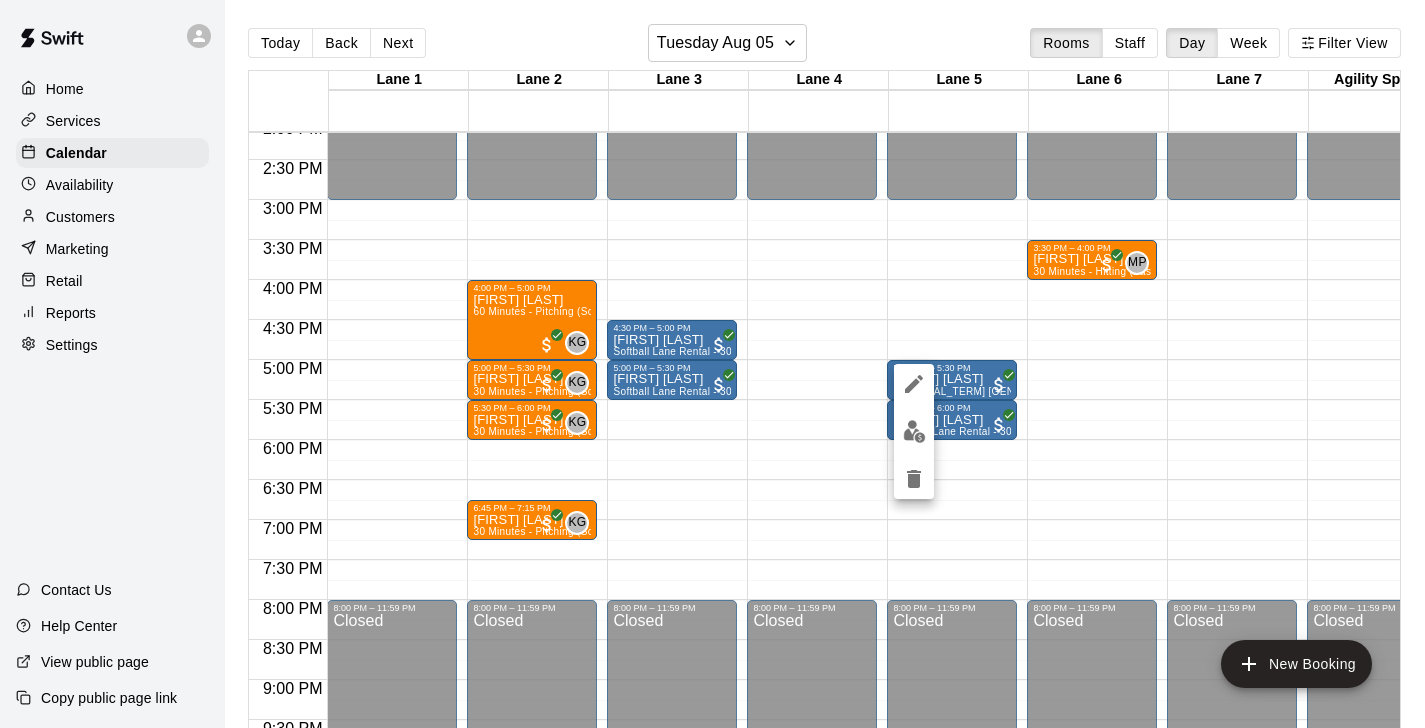 click at bounding box center (914, 431) 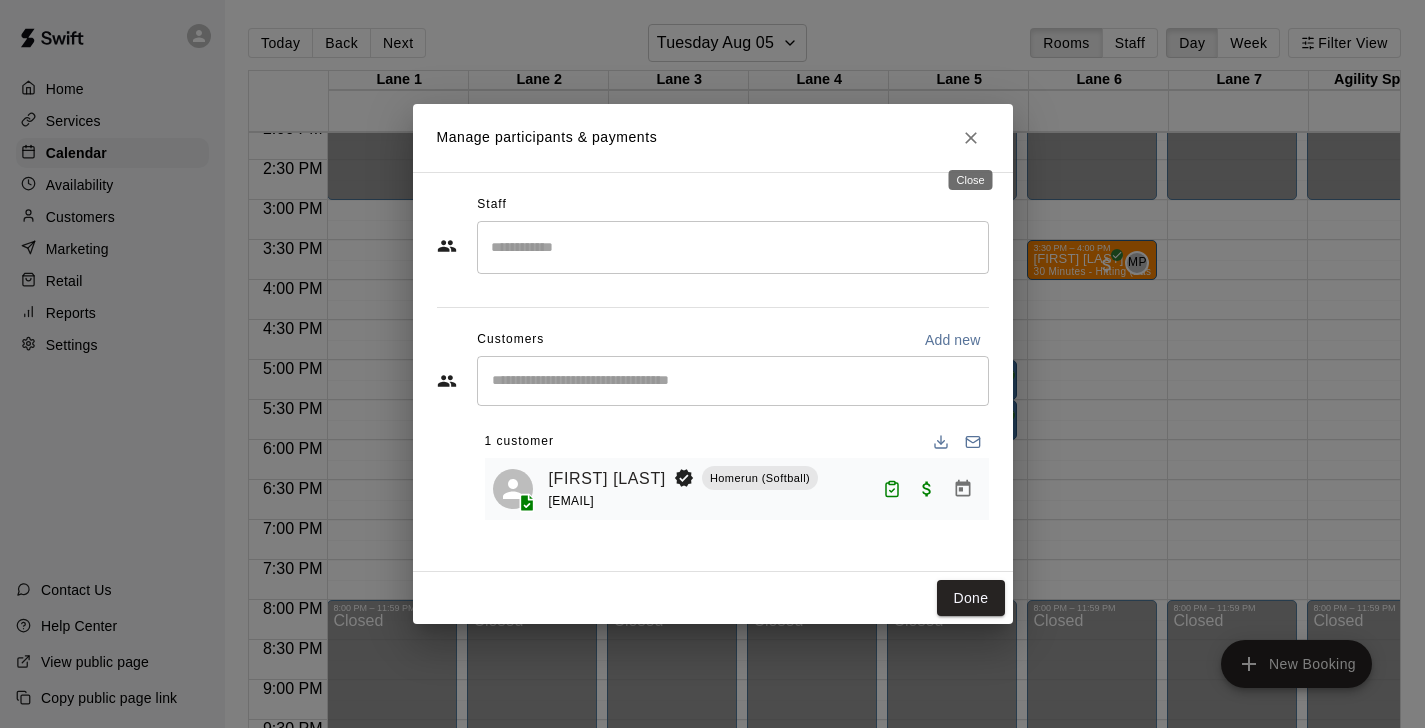 click at bounding box center (971, 138) 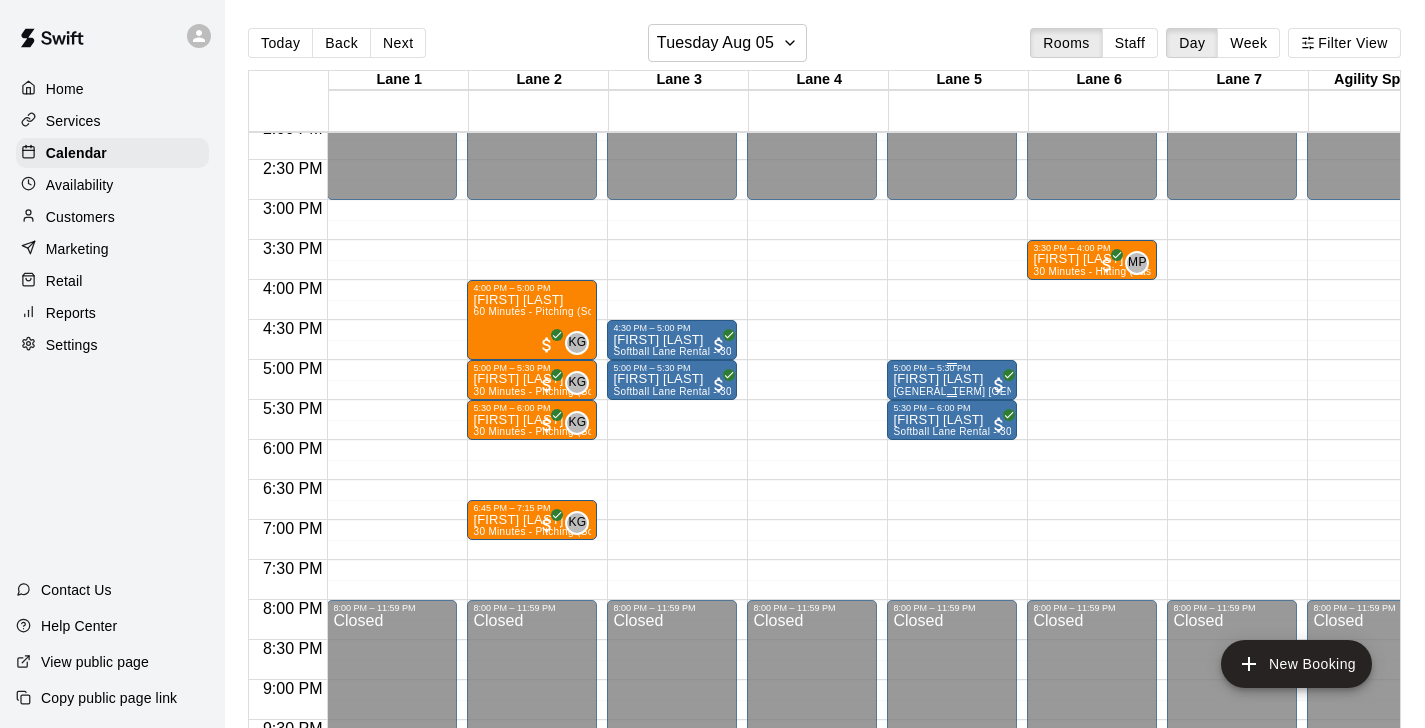 click on "[FIRST] [LAST] [GENERAL_TERM] - [GENERAL_TERM]" at bounding box center (952, 737) 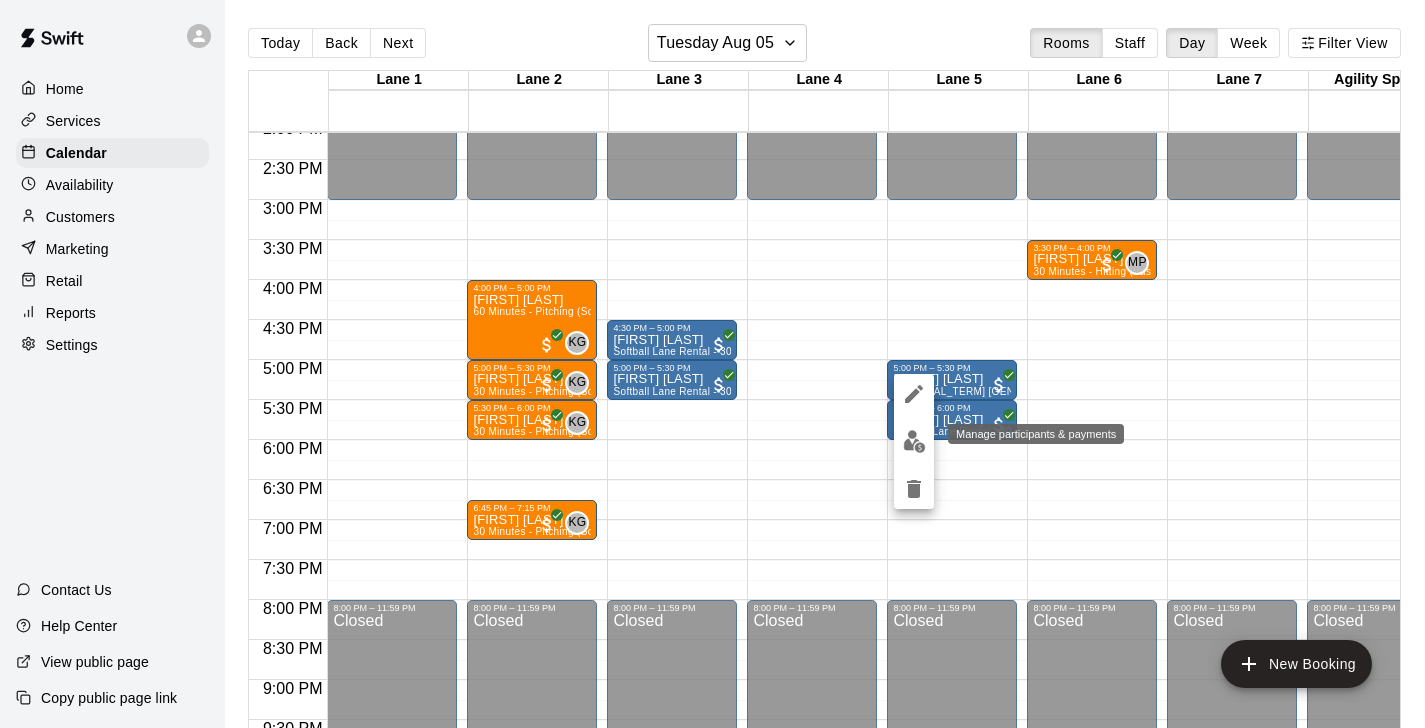 click at bounding box center (914, 441) 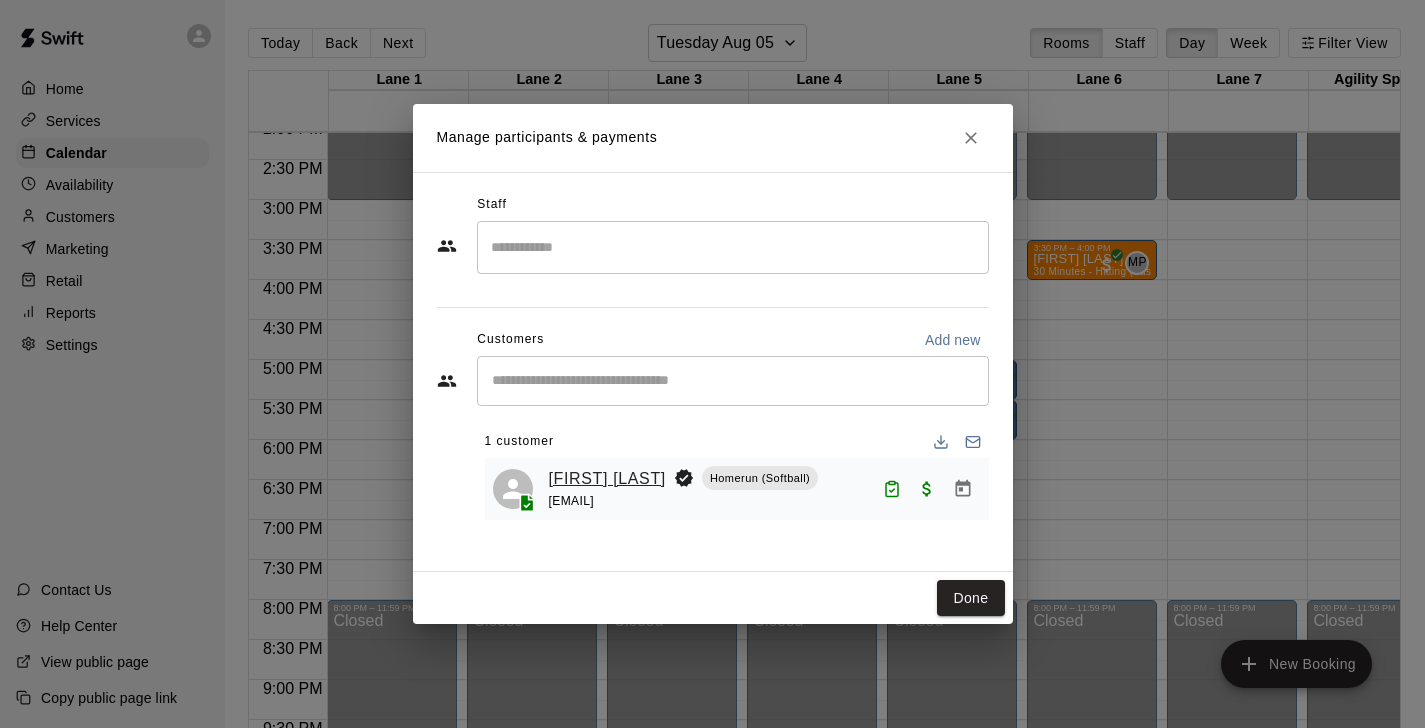 click on "[FIRST] [LAST]" at bounding box center [607, 479] 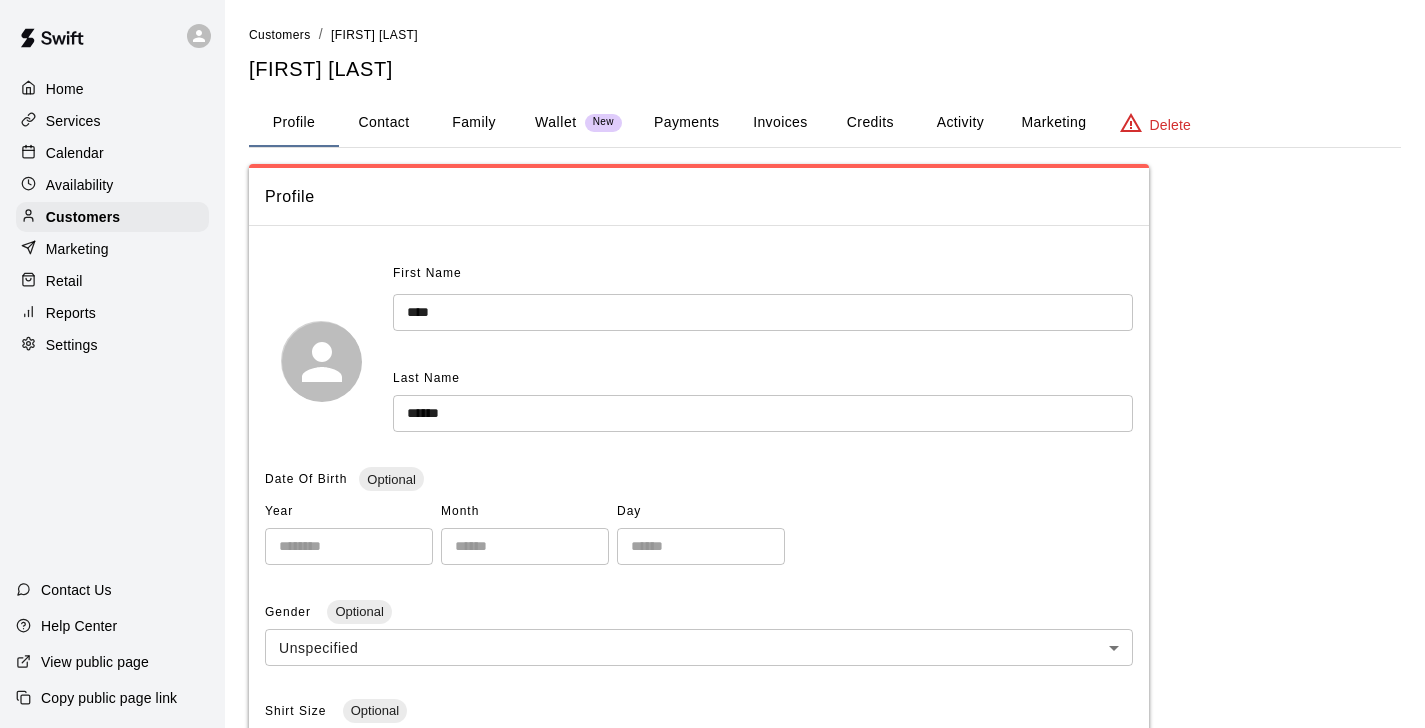 click on "Payments" at bounding box center (686, 123) 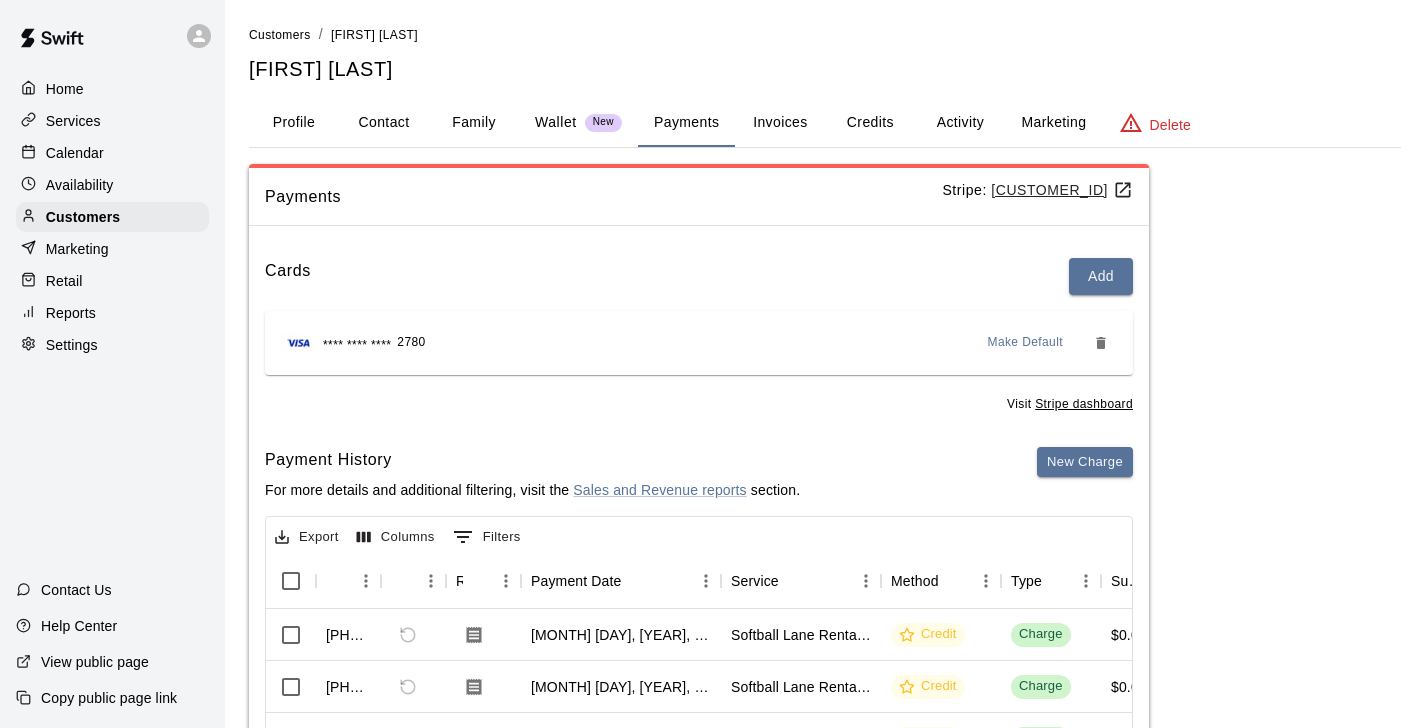 scroll, scrollTop: 0, scrollLeft: 0, axis: both 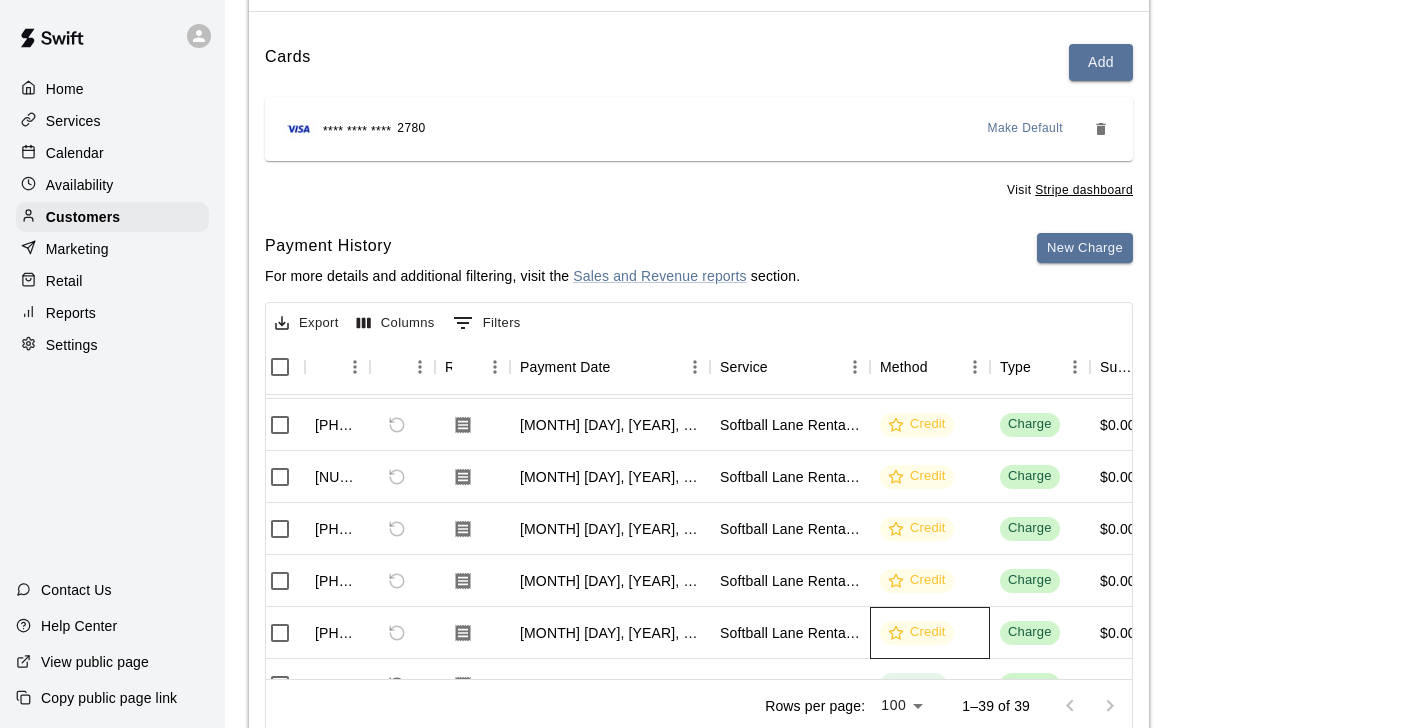 click 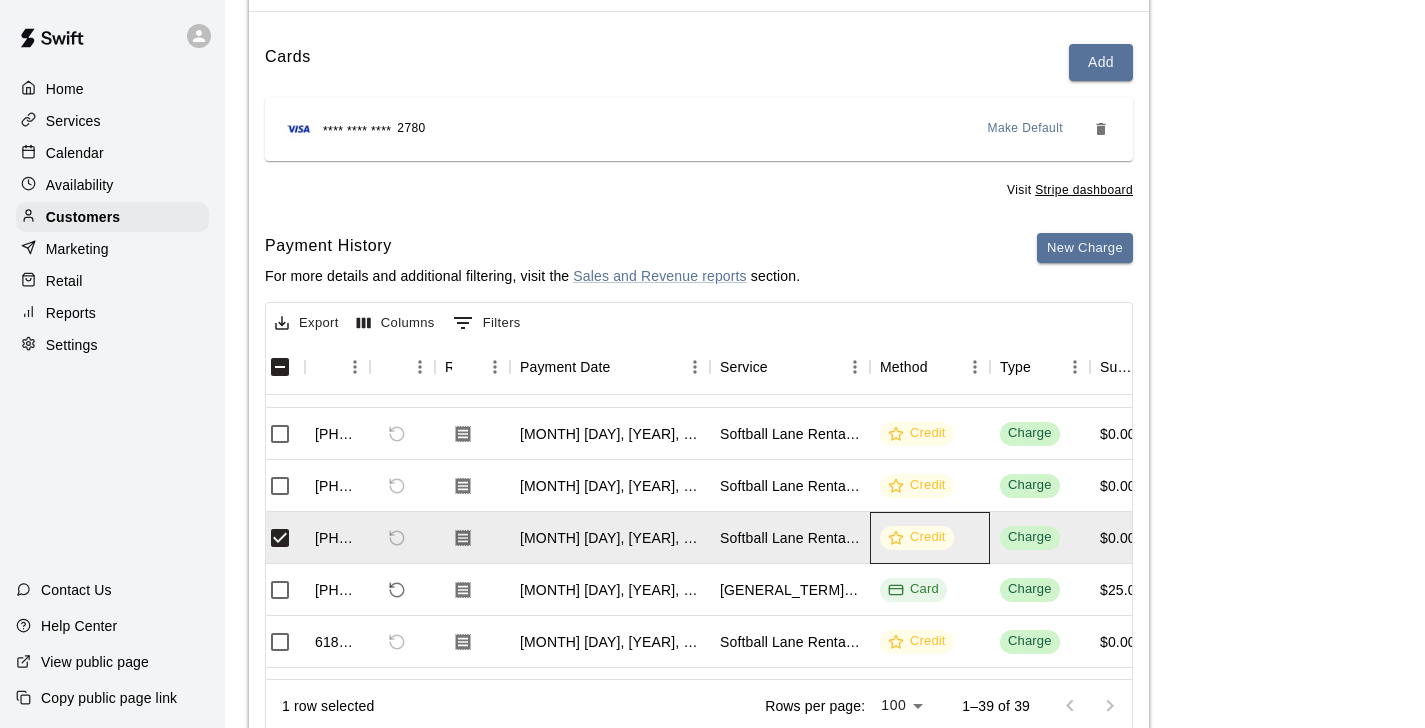 scroll, scrollTop: 1288, scrollLeft: 11, axis: both 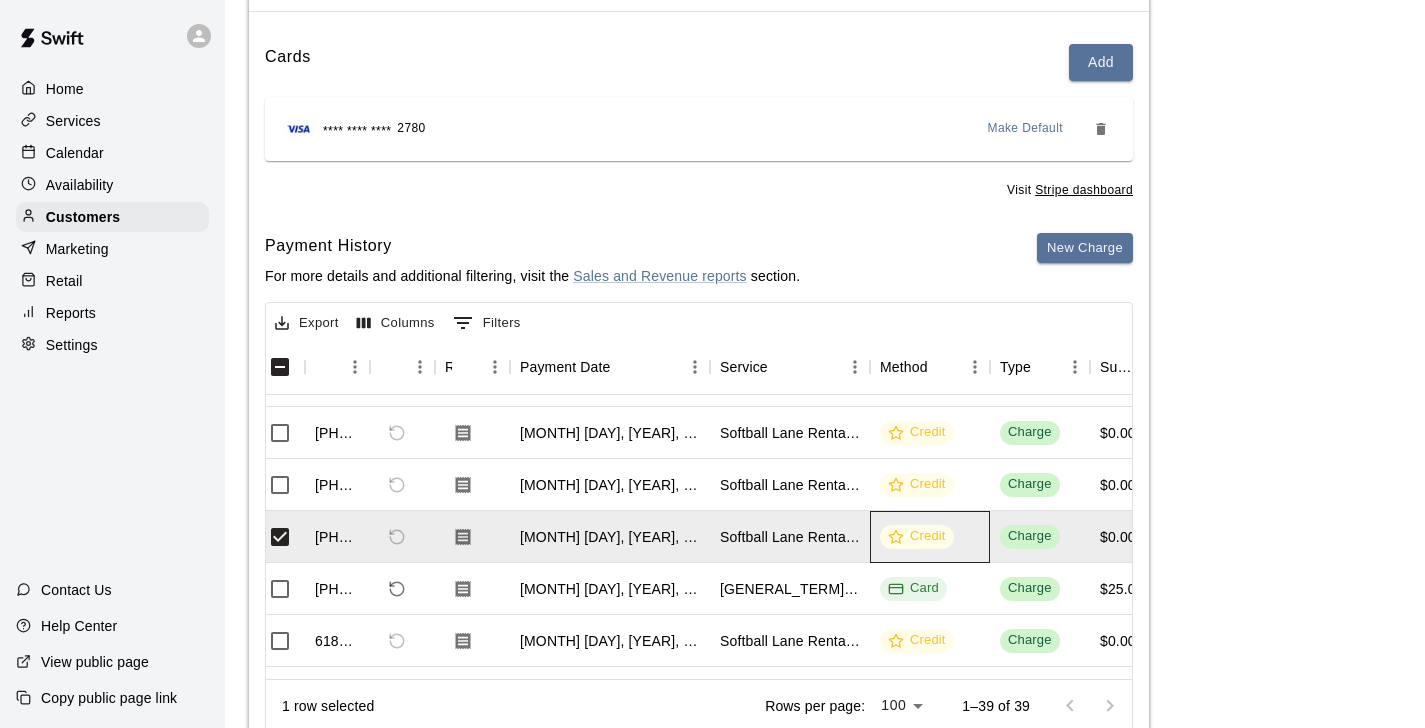 click on "Credit" at bounding box center [917, 536] 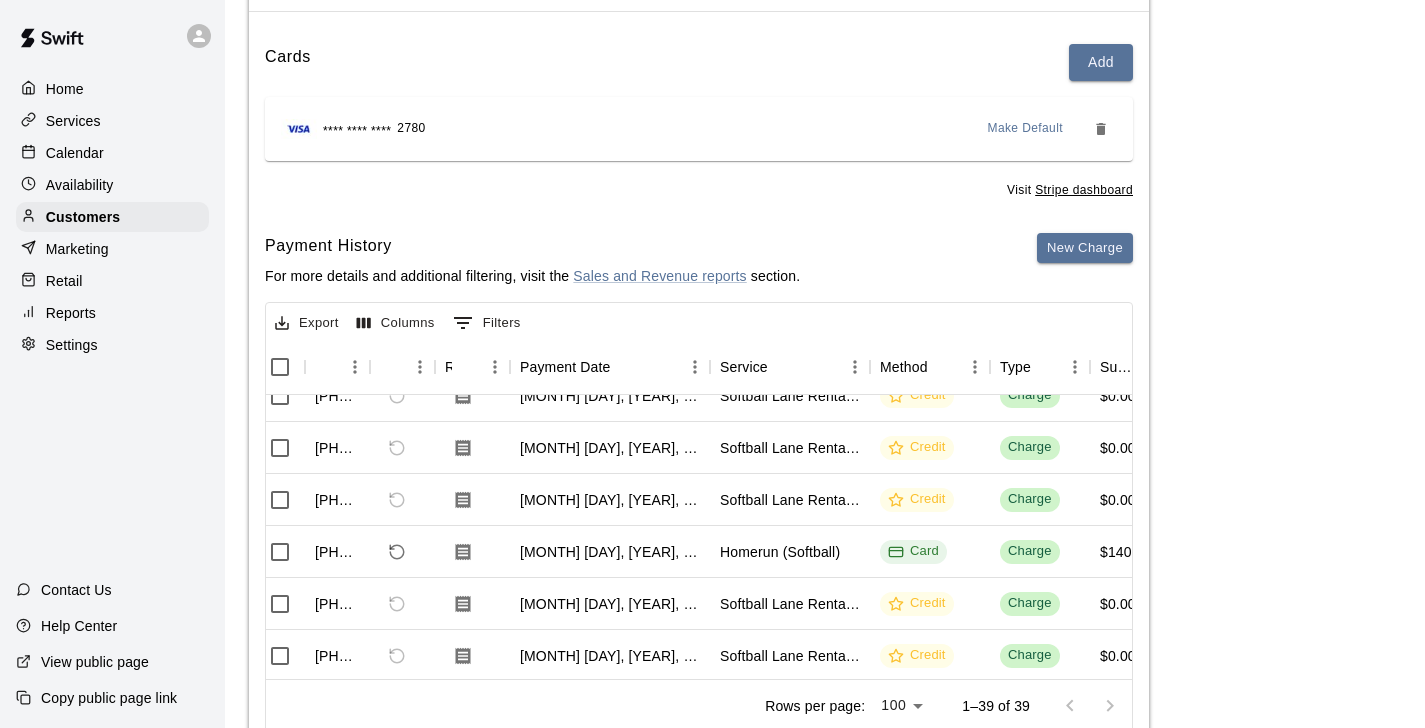 scroll, scrollTop: 740, scrollLeft: 11, axis: both 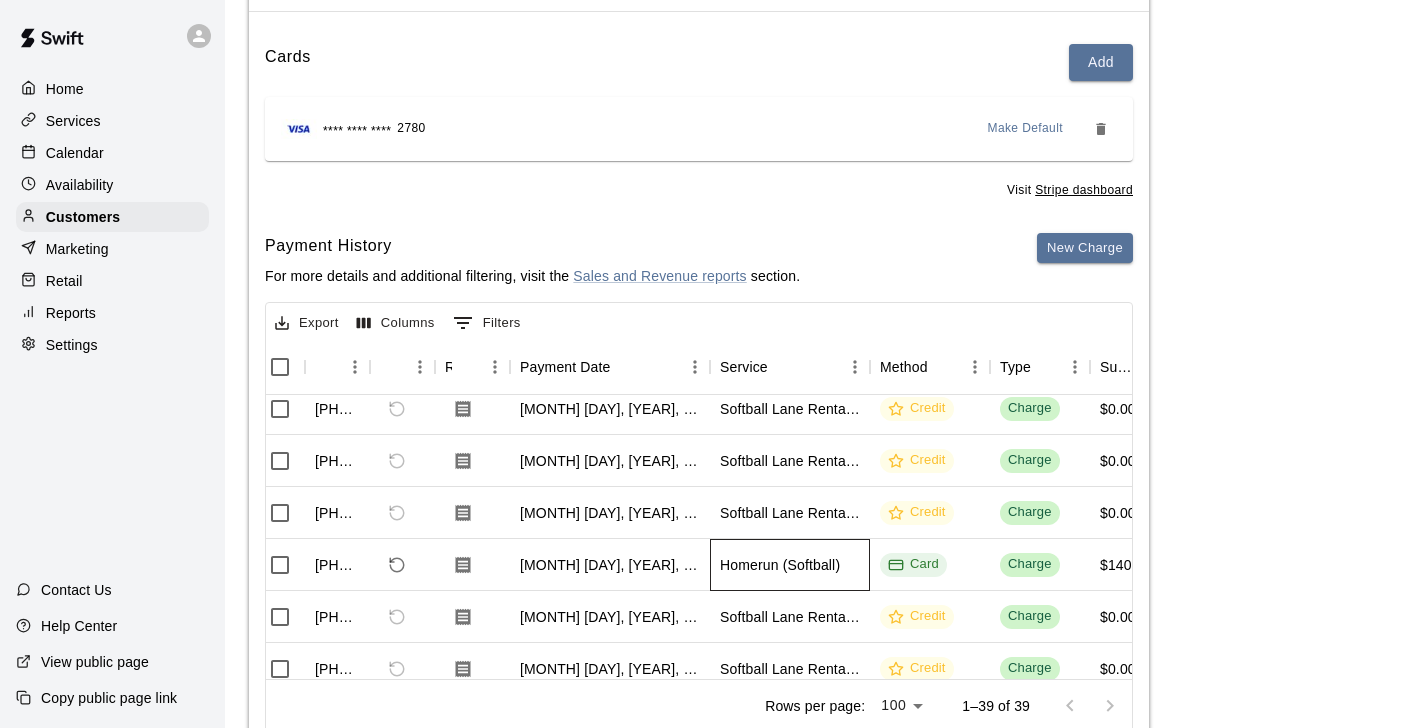 click on "Homerun (Softball)" at bounding box center (790, 565) 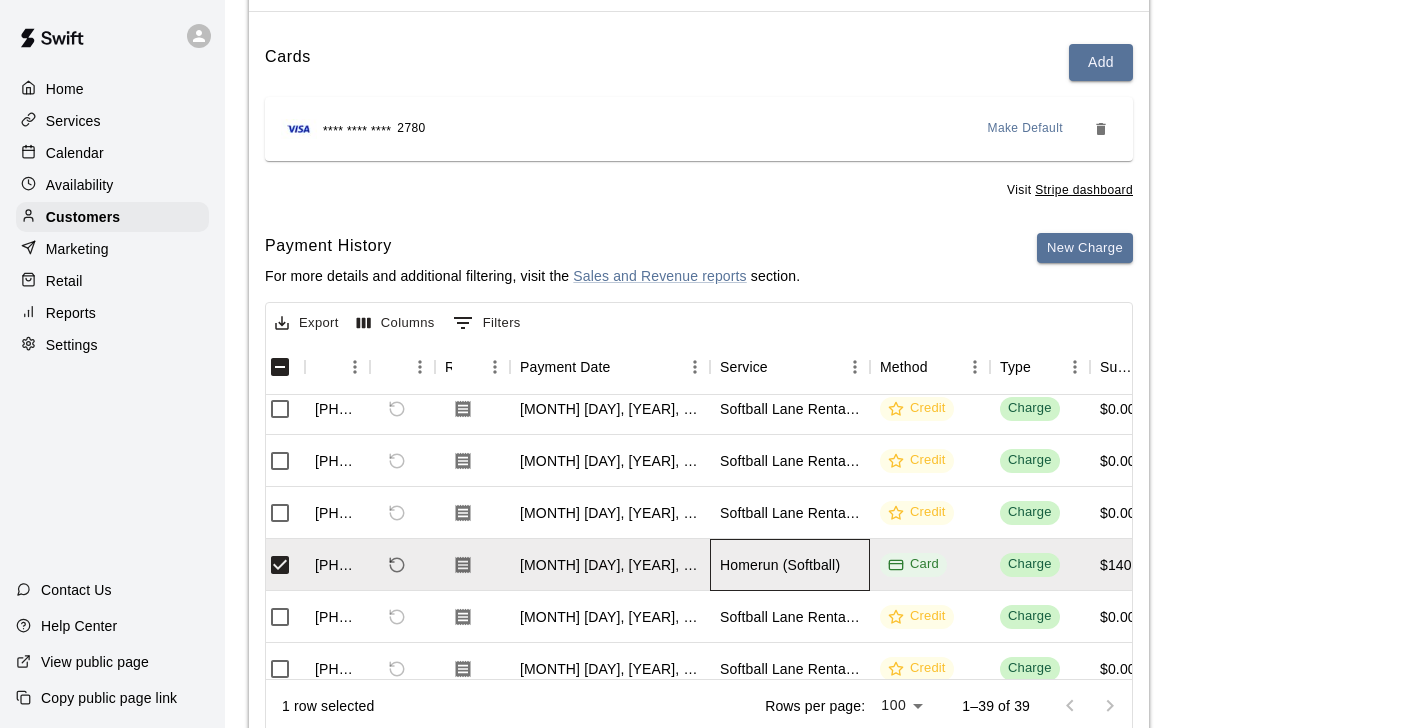 click on "Homerun (Softball)" at bounding box center [790, 565] 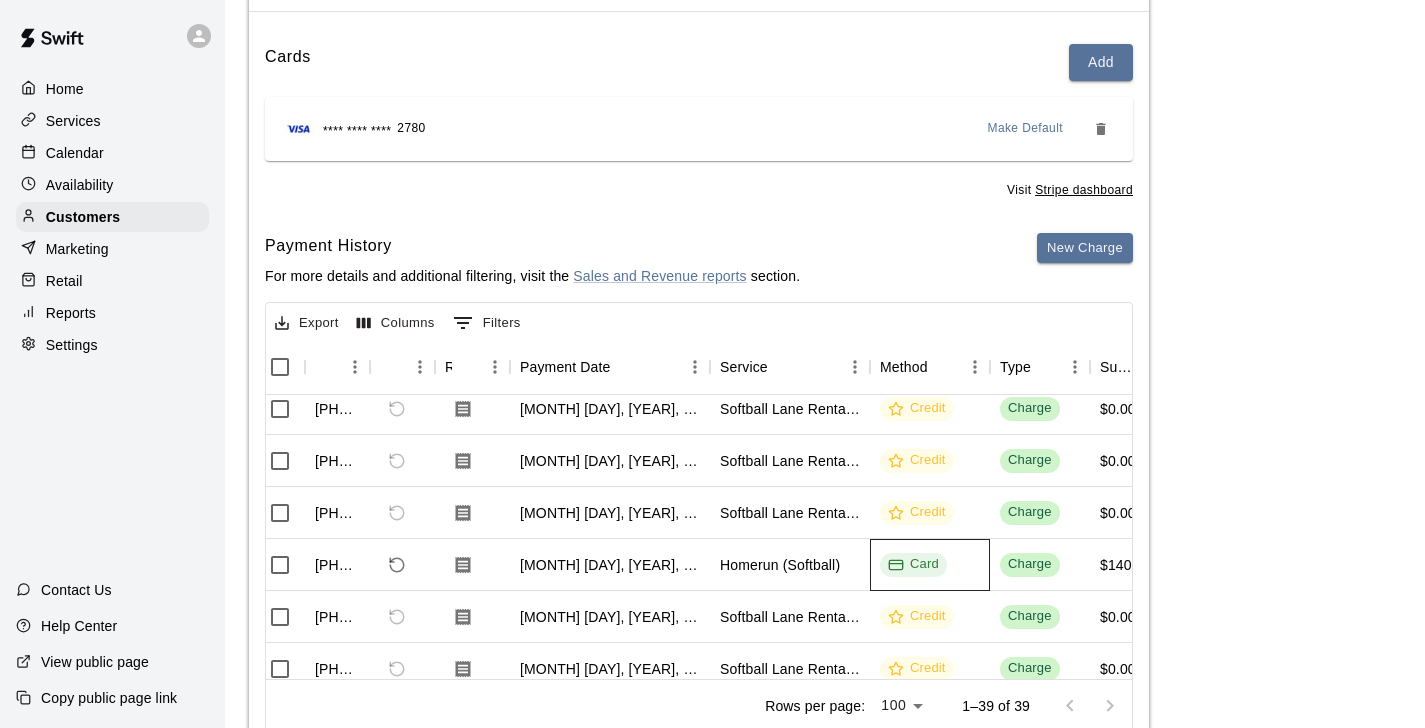 click on "Card" at bounding box center (913, 564) 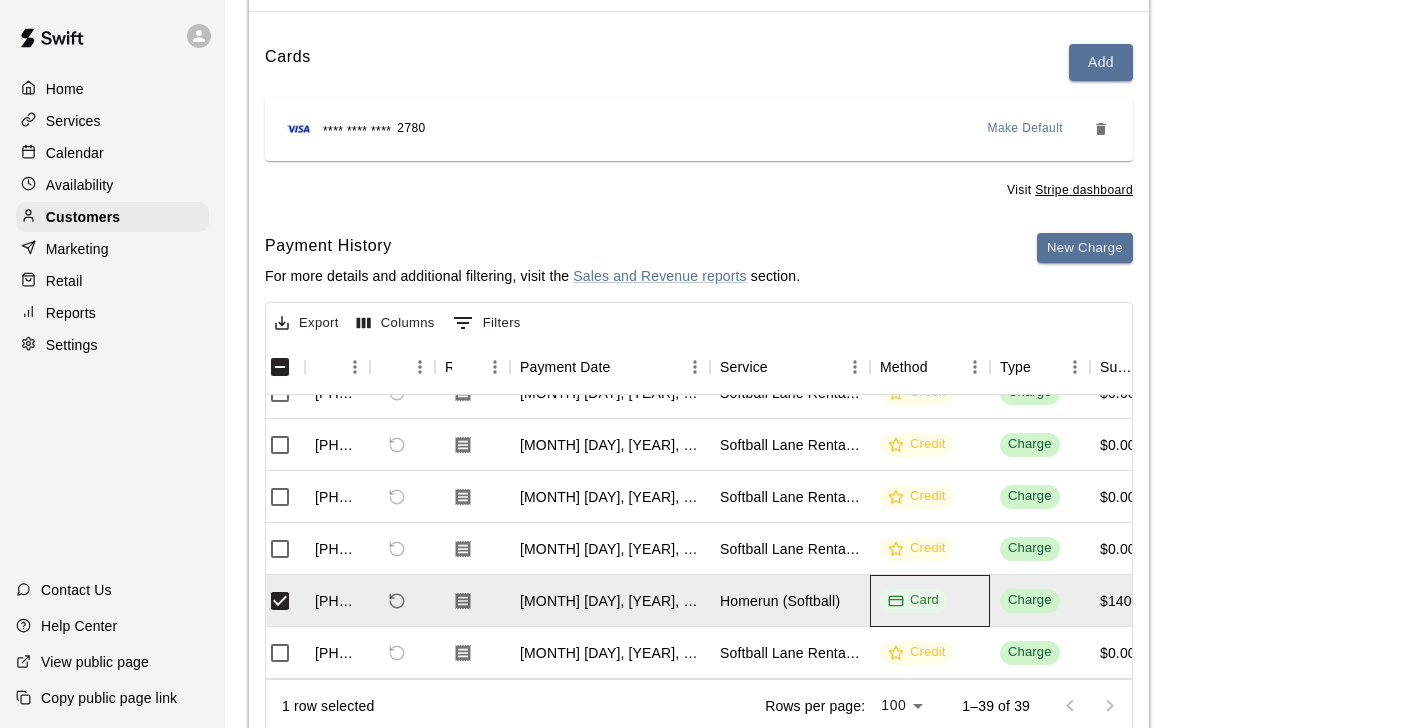 scroll, scrollTop: 726, scrollLeft: 11, axis: both 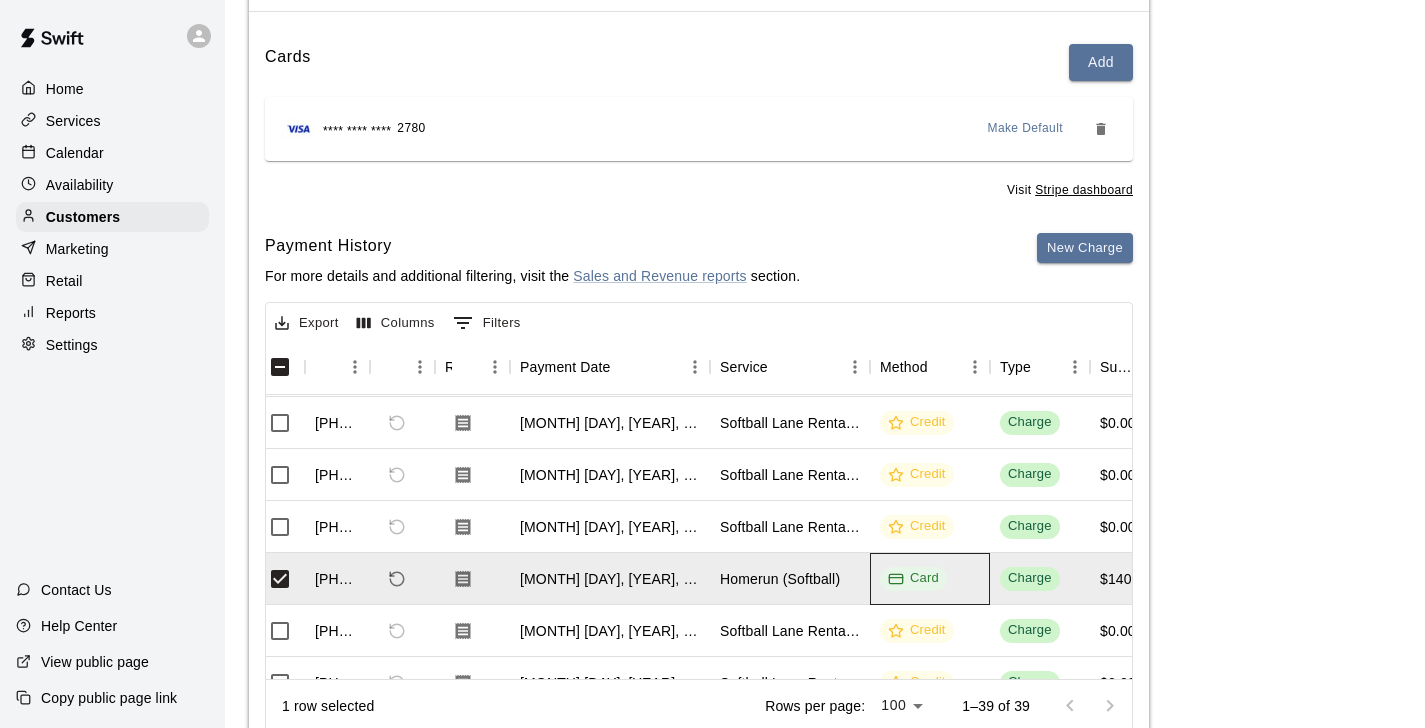 click on "Card" at bounding box center [913, 578] 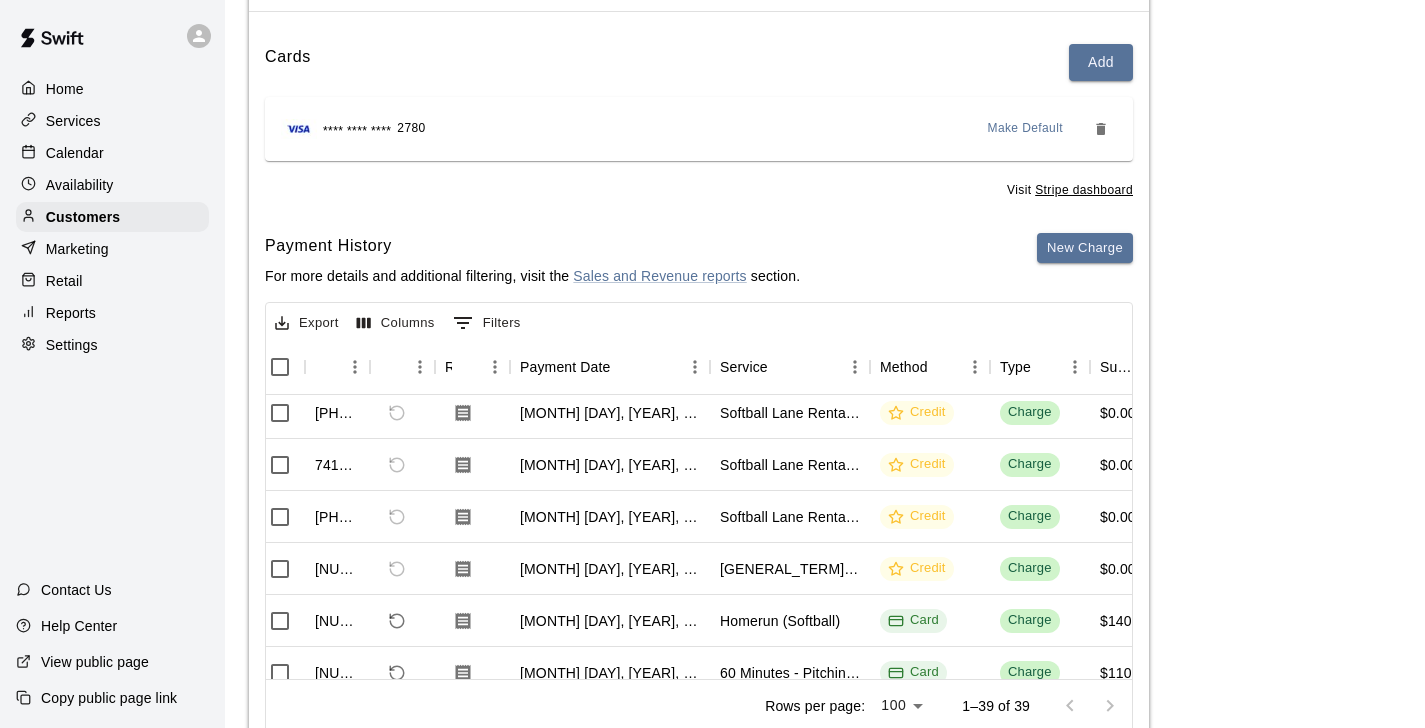 scroll, scrollTop: 59, scrollLeft: 11, axis: both 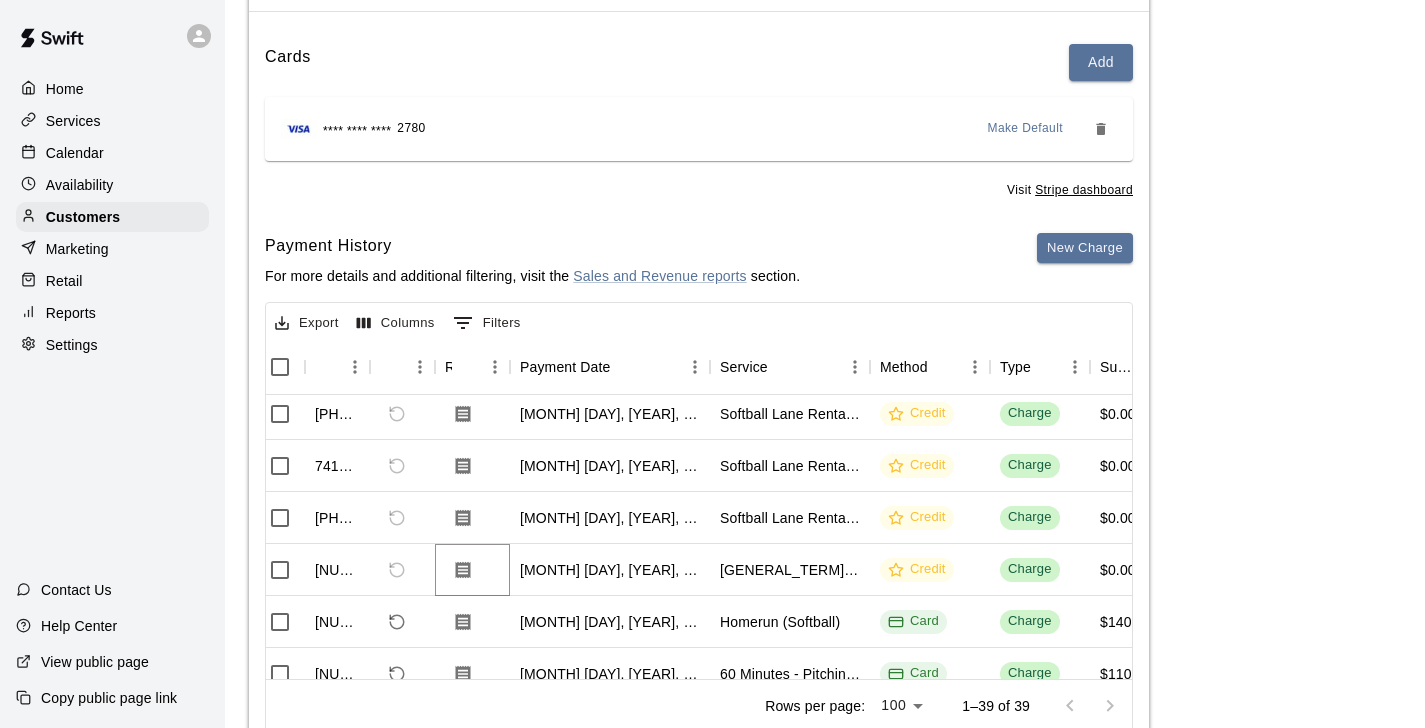 click 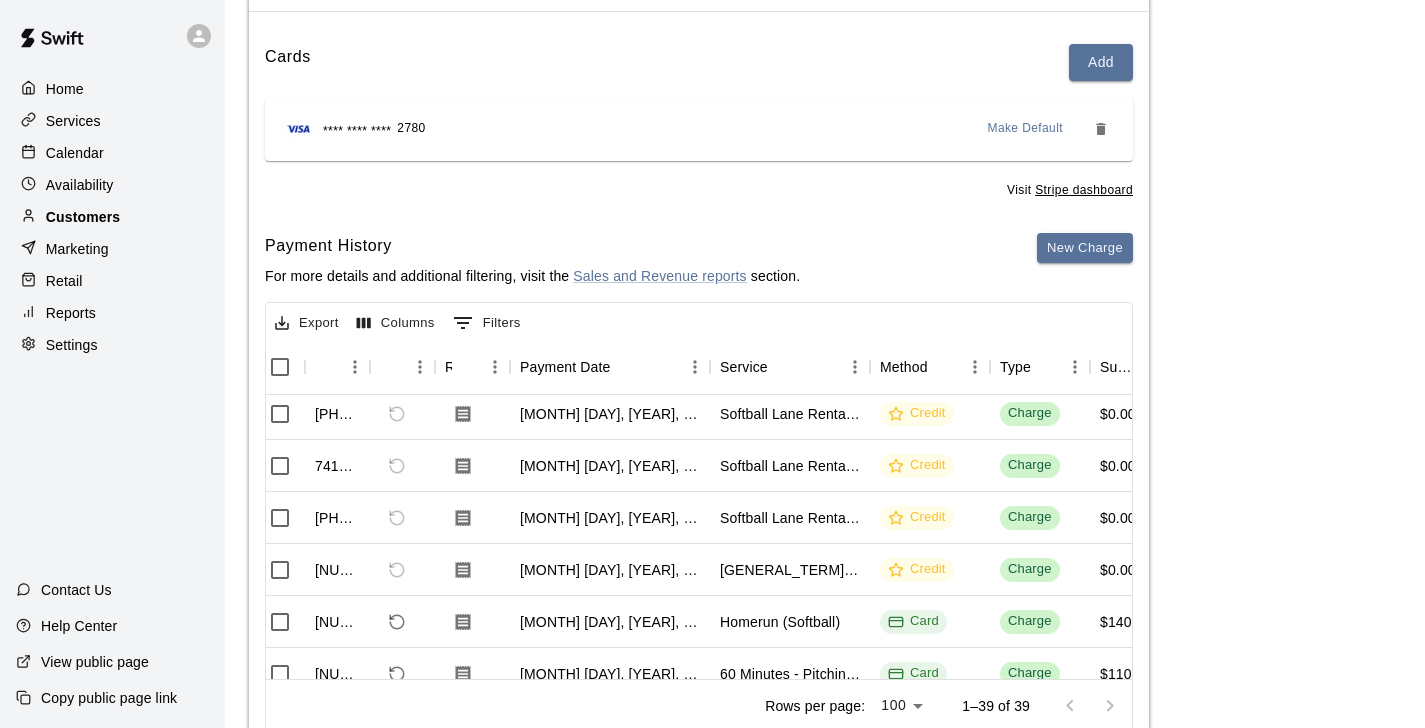 click on "Customers" at bounding box center (112, 217) 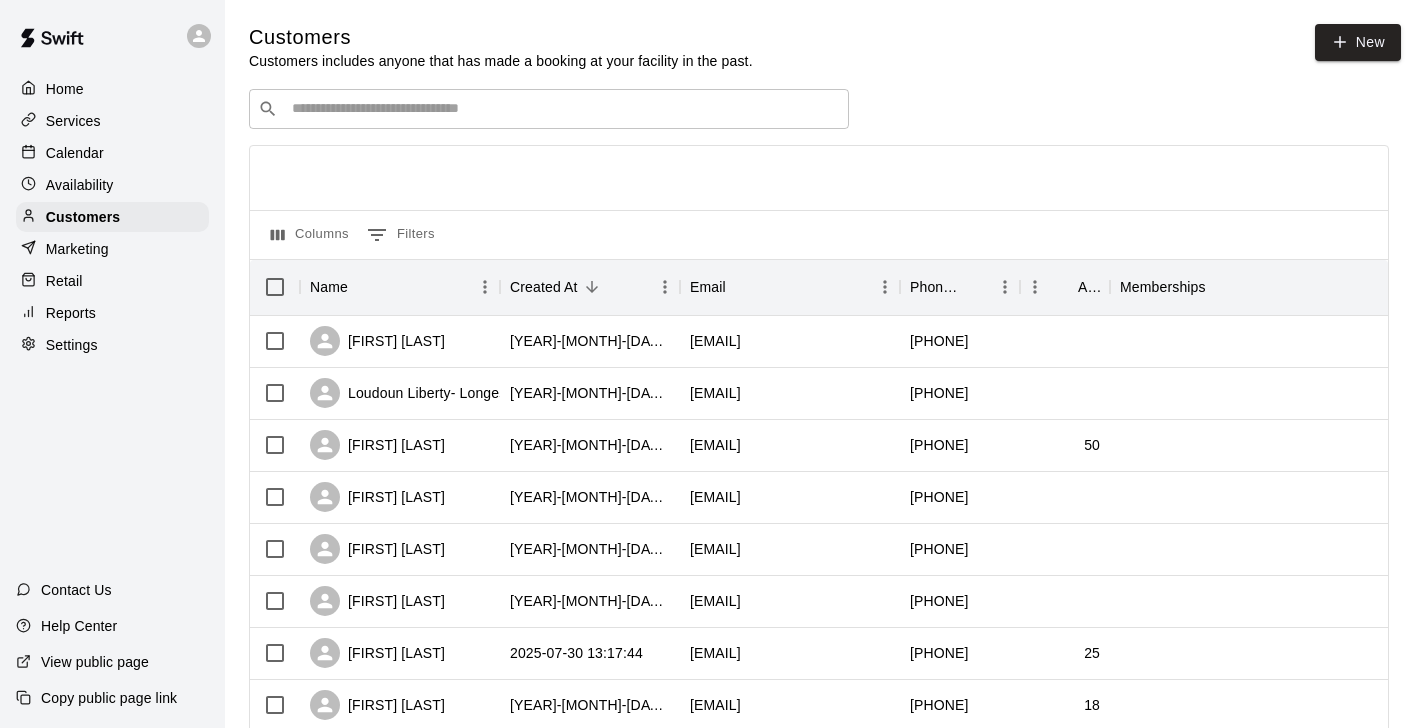 click on "Calendar" at bounding box center (75, 153) 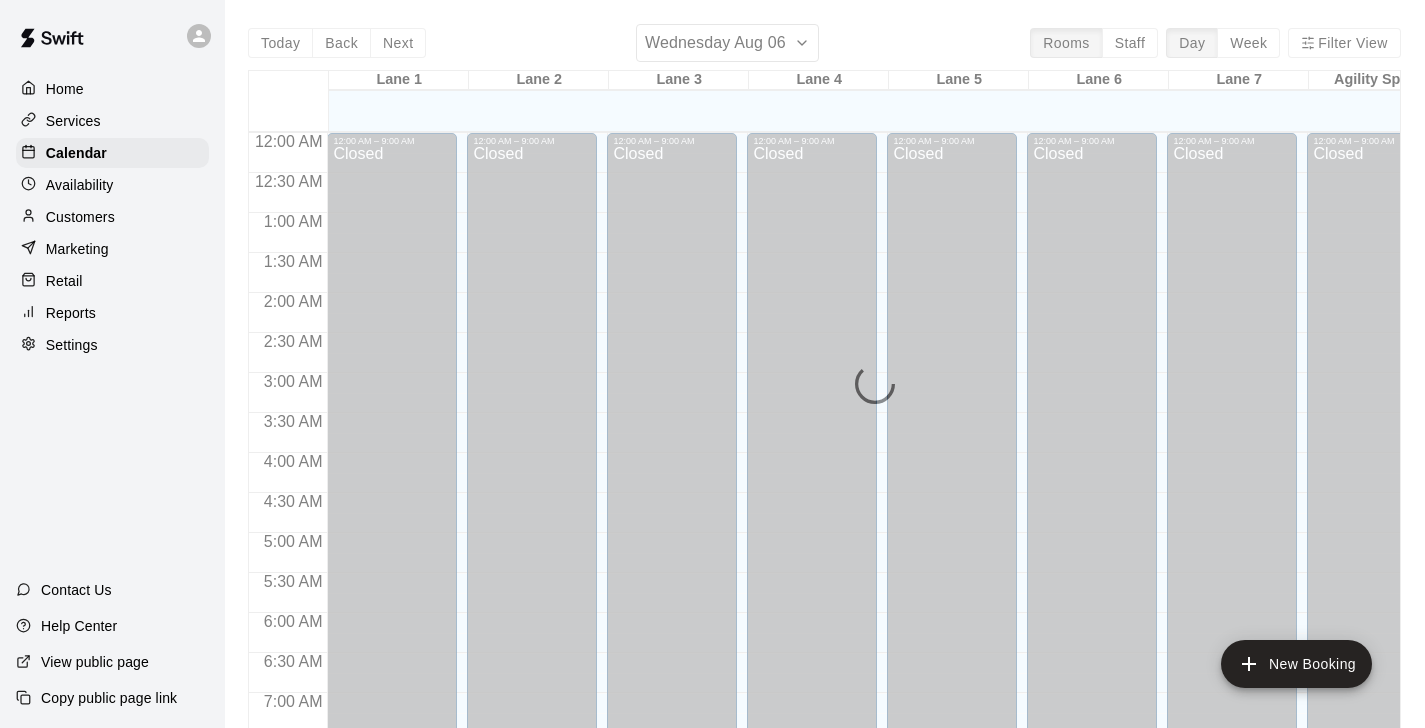 scroll, scrollTop: 1148, scrollLeft: 0, axis: vertical 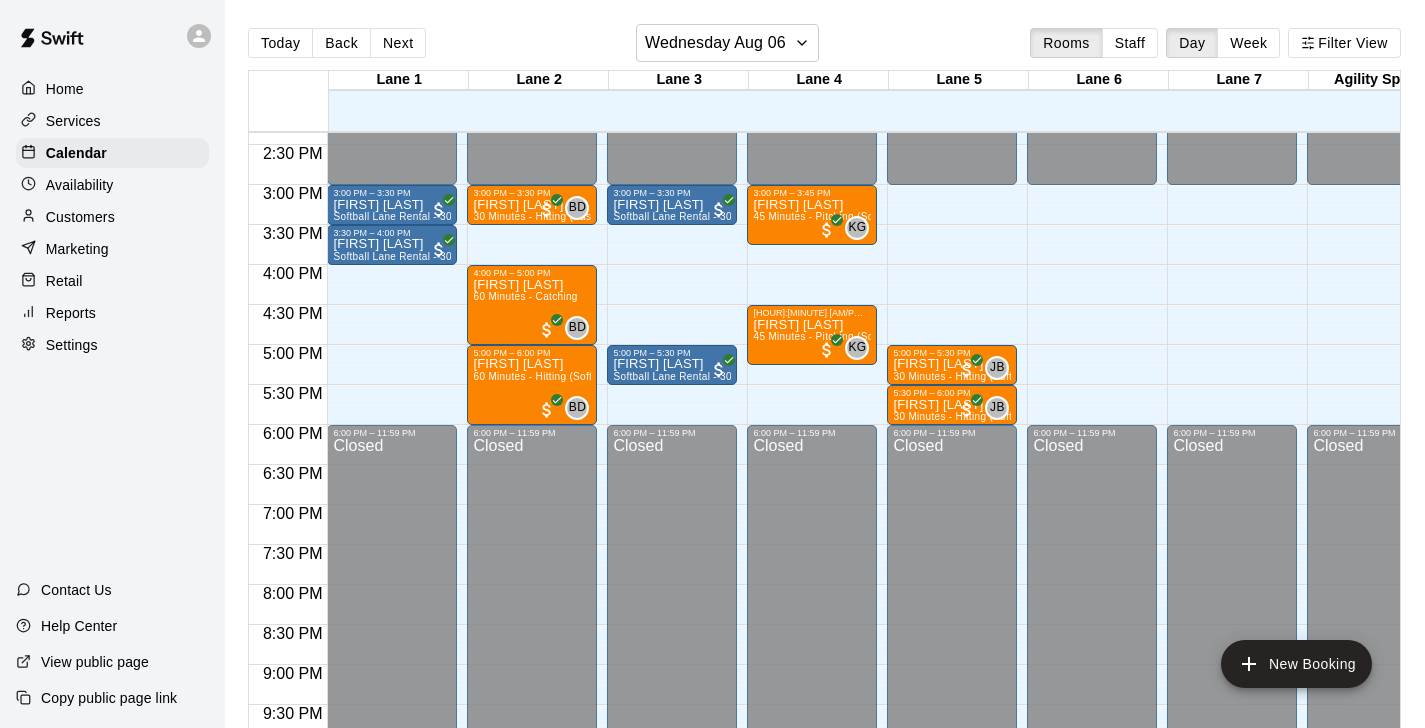 click on "Customers" at bounding box center (80, 217) 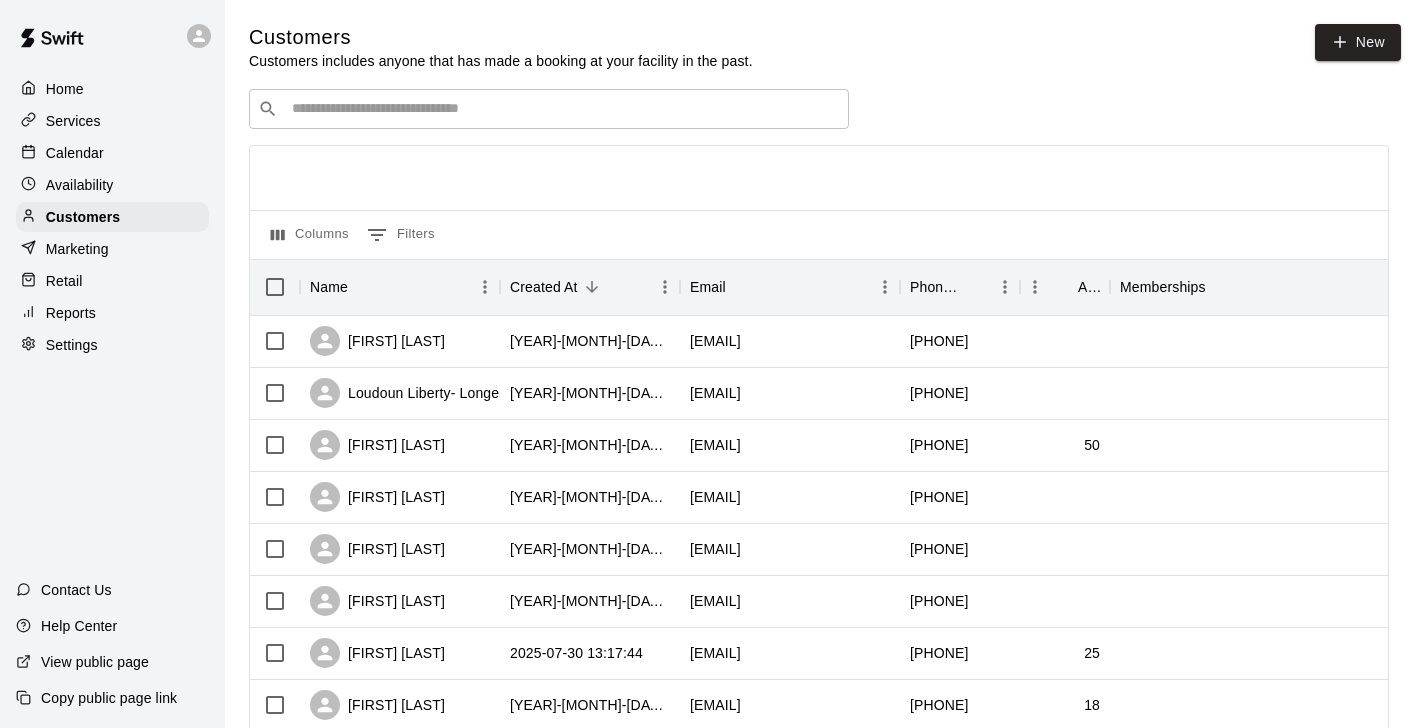 click at bounding box center [563, 109] 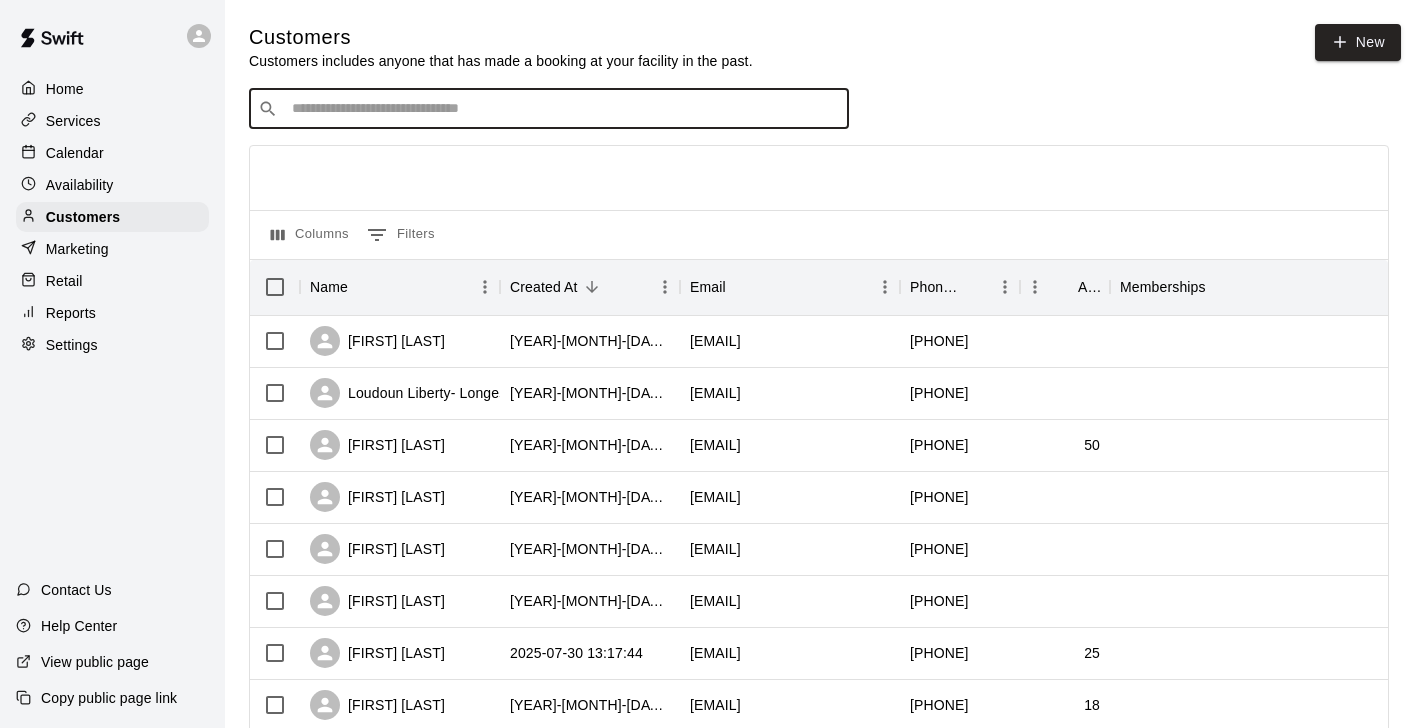 click on "Calendar" at bounding box center [112, 153] 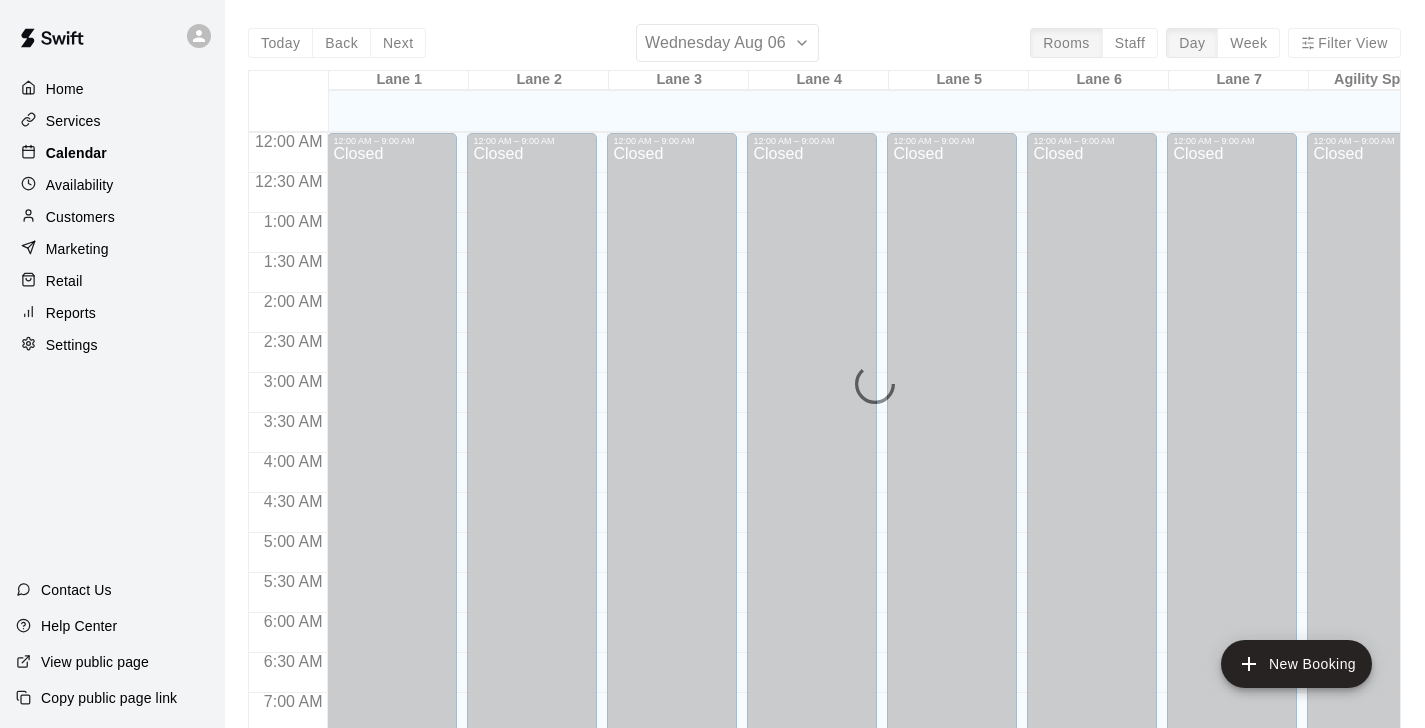 scroll, scrollTop: 1151, scrollLeft: 0, axis: vertical 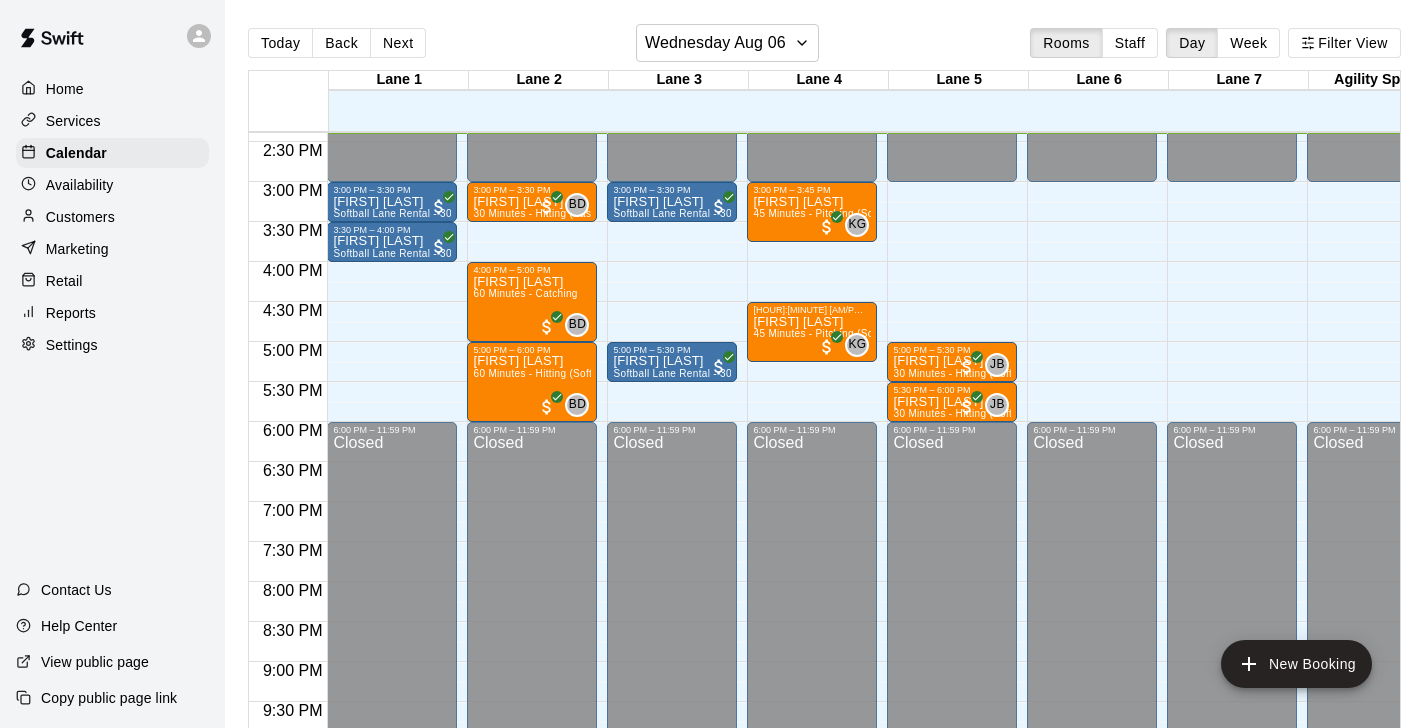 click on "Customers" at bounding box center (112, 217) 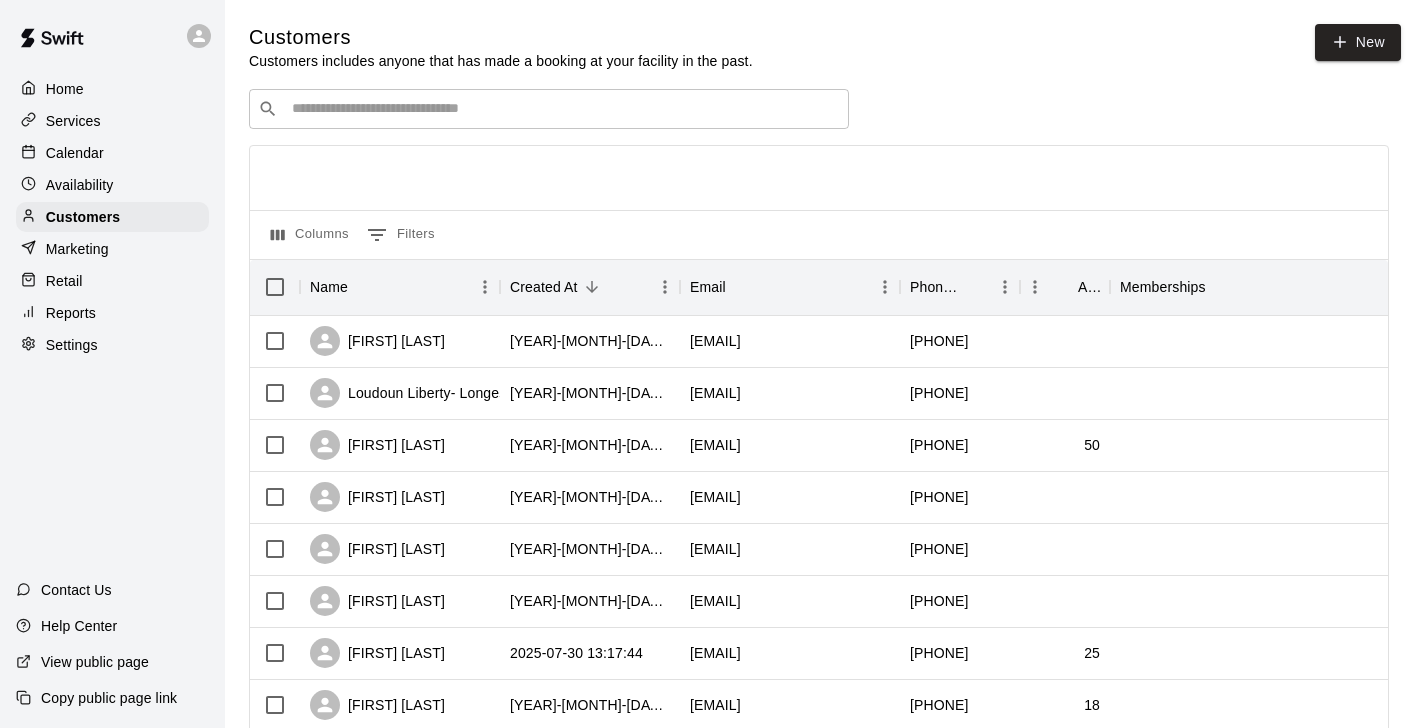 click at bounding box center (563, 109) 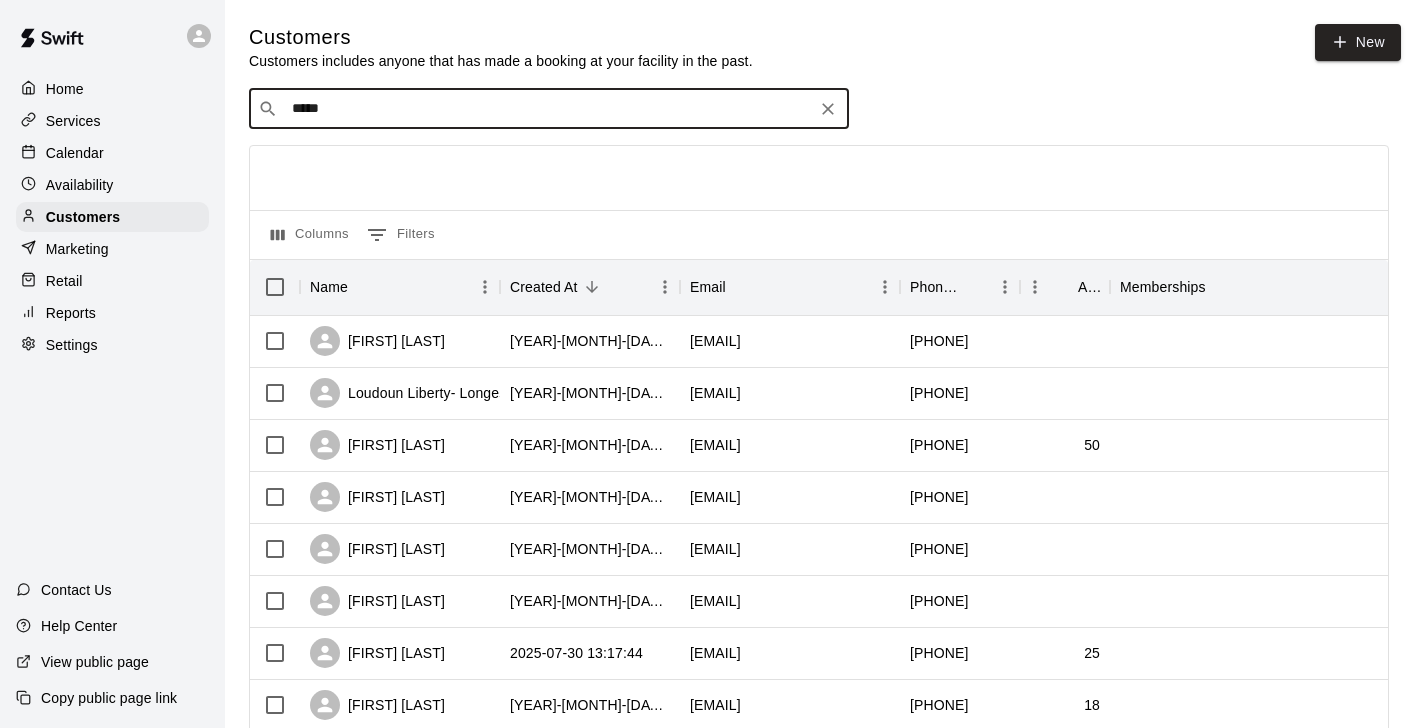 type on "******" 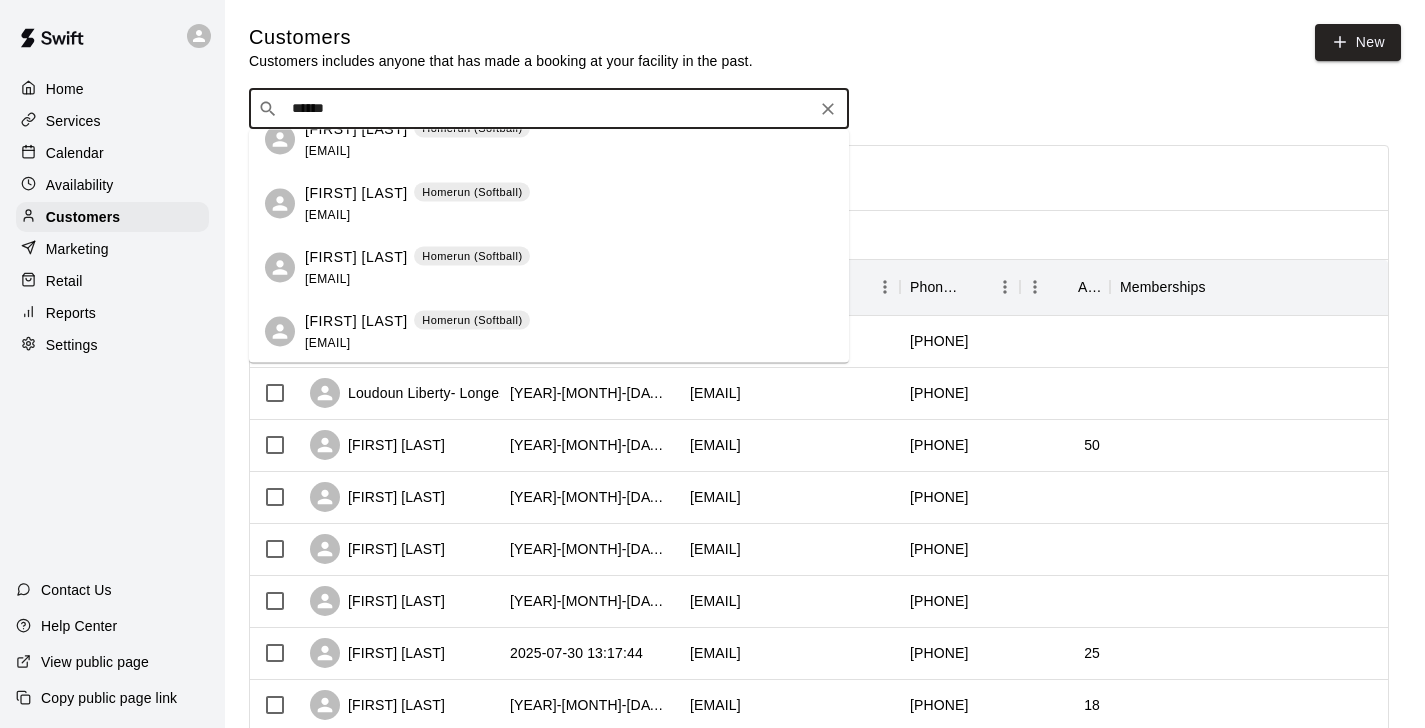 scroll, scrollTop: 48, scrollLeft: 0, axis: vertical 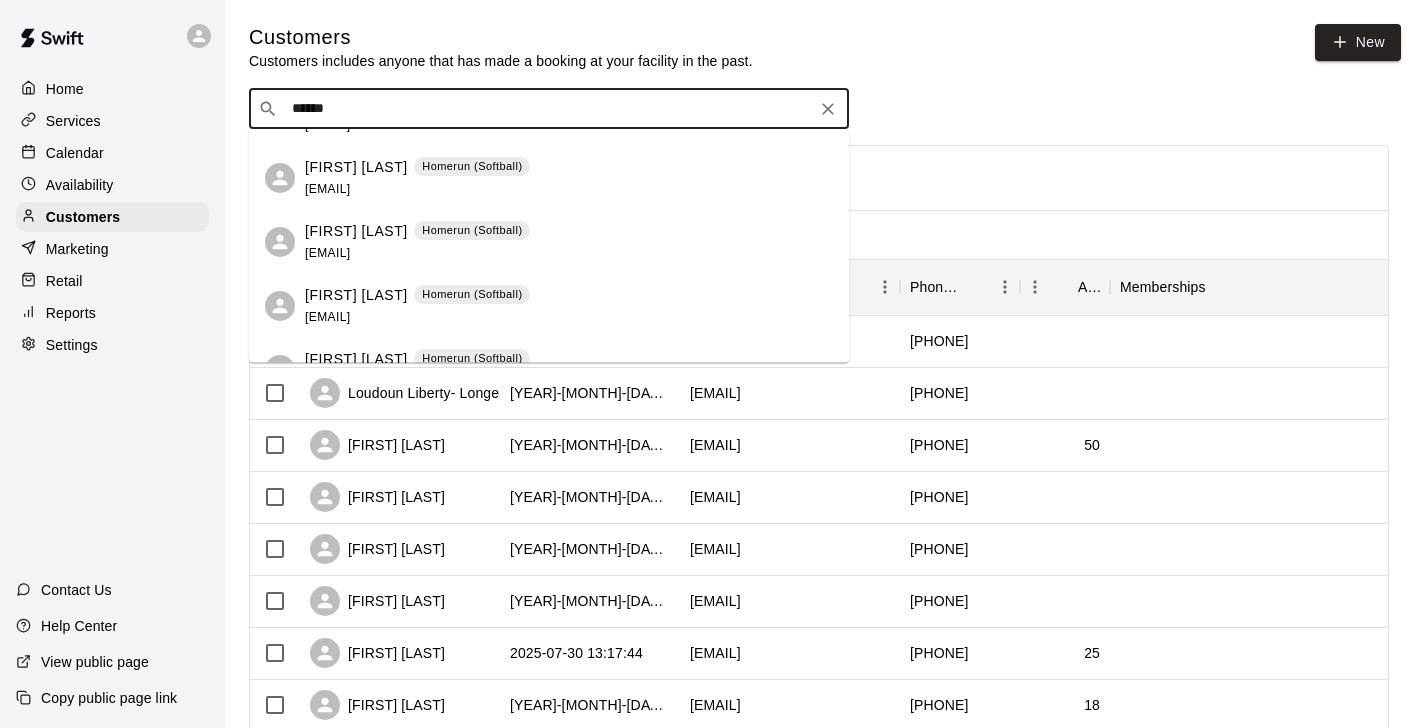 click on "Homerun (Softball)" at bounding box center (472, 294) 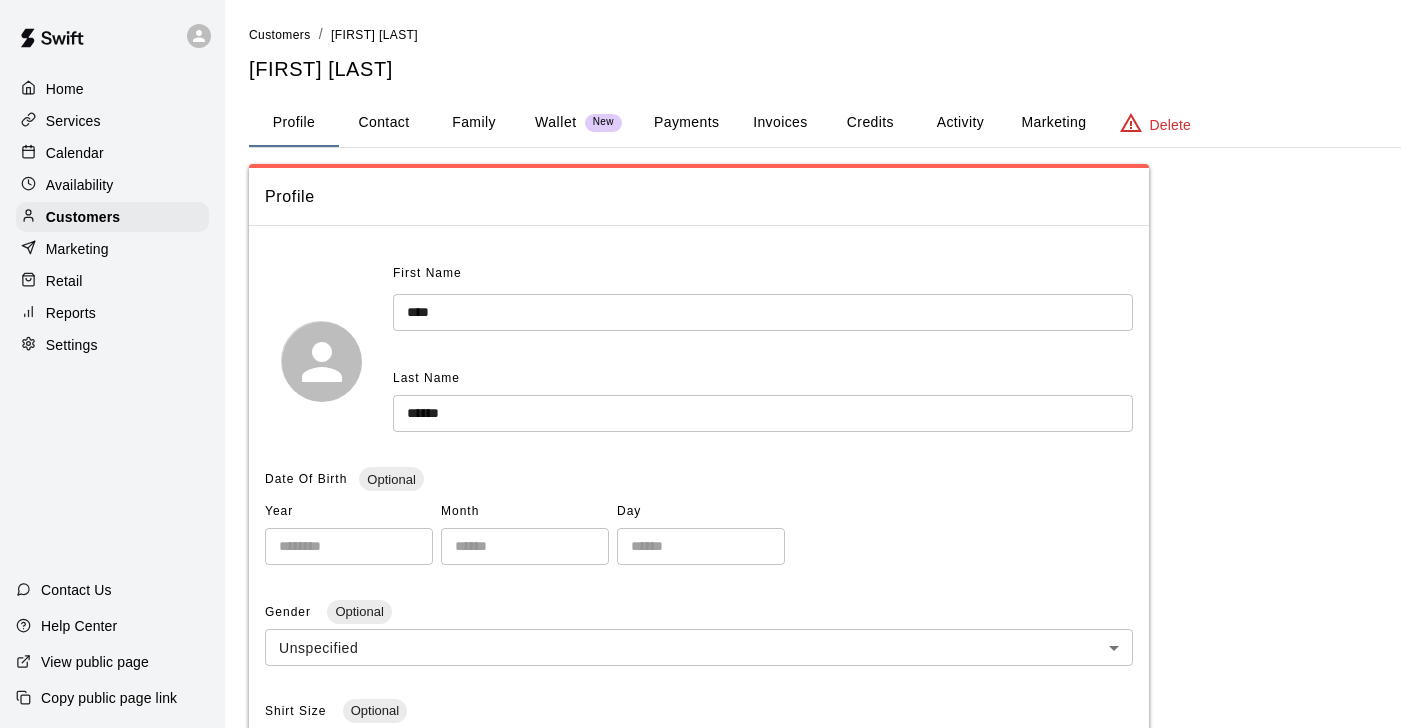 click on "Payments" at bounding box center [686, 123] 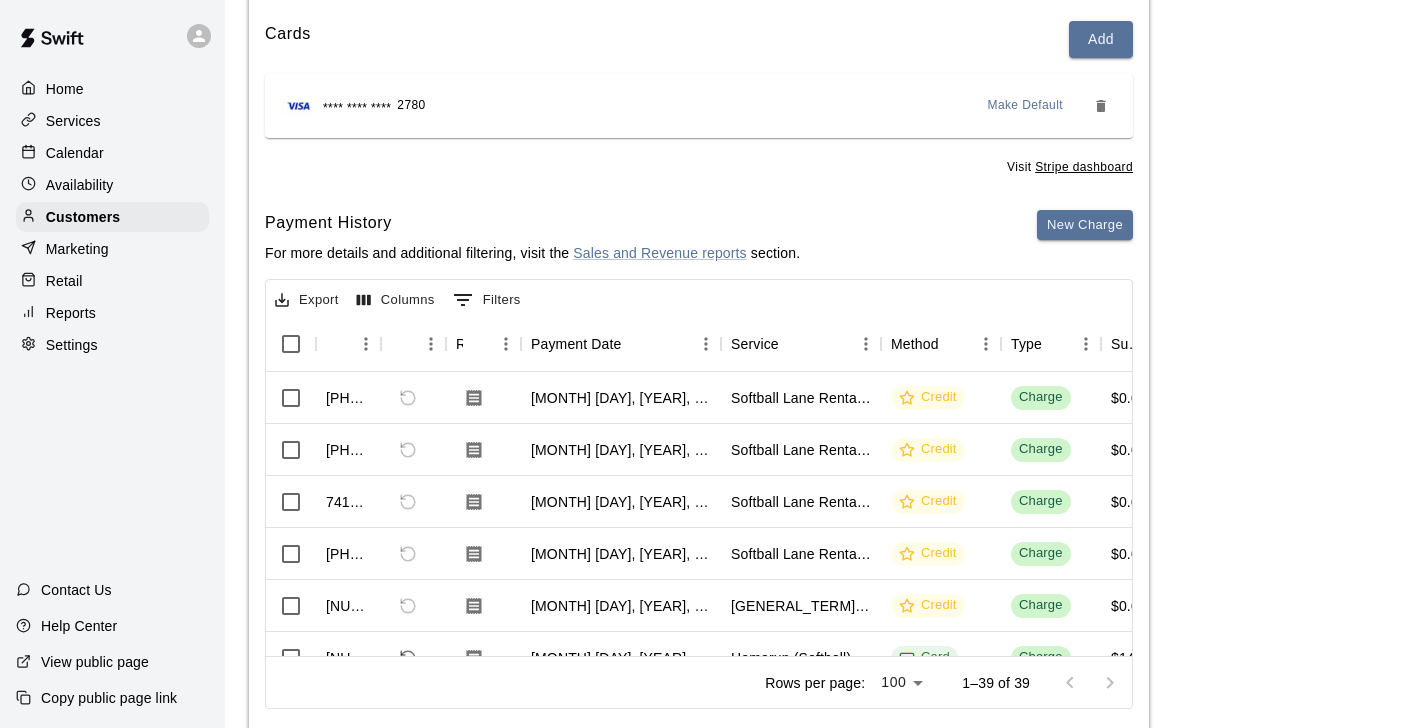 scroll, scrollTop: 246, scrollLeft: 0, axis: vertical 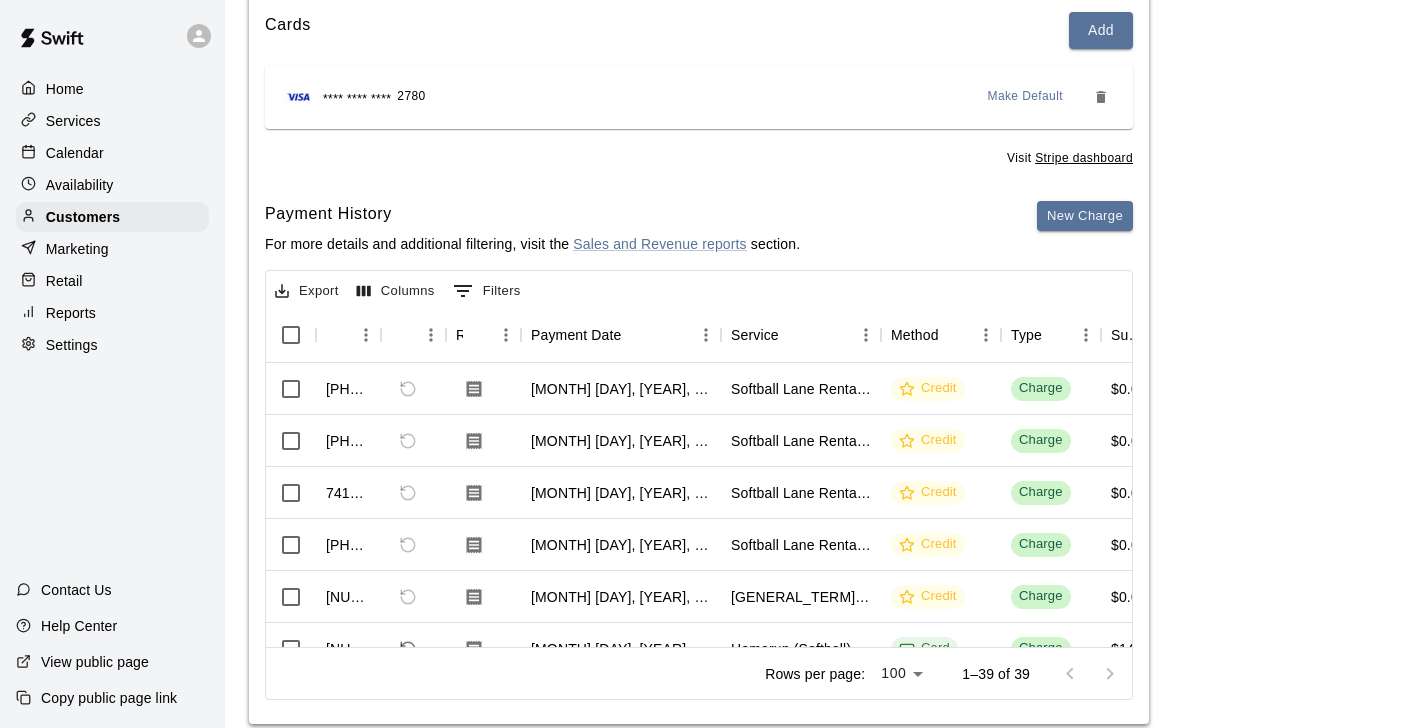 click on "Calendar" at bounding box center [112, 153] 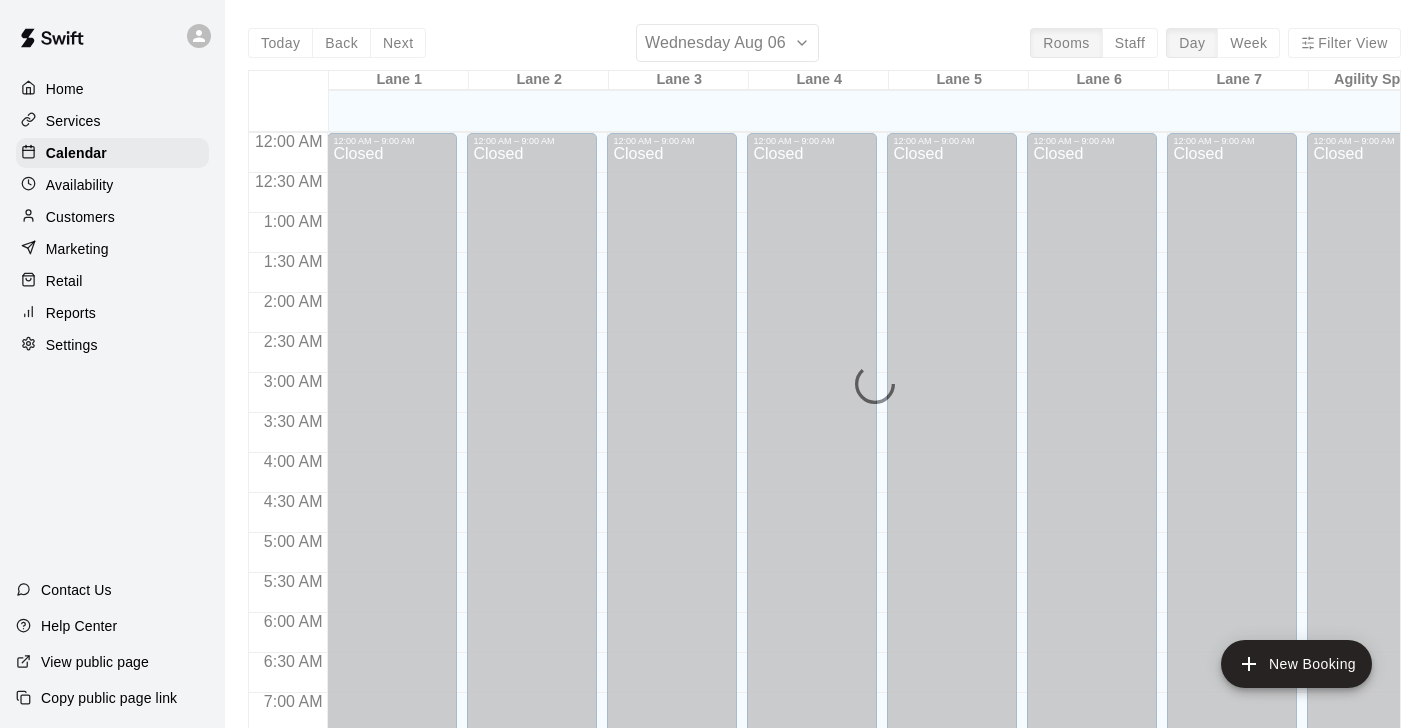 scroll, scrollTop: 1158, scrollLeft: 0, axis: vertical 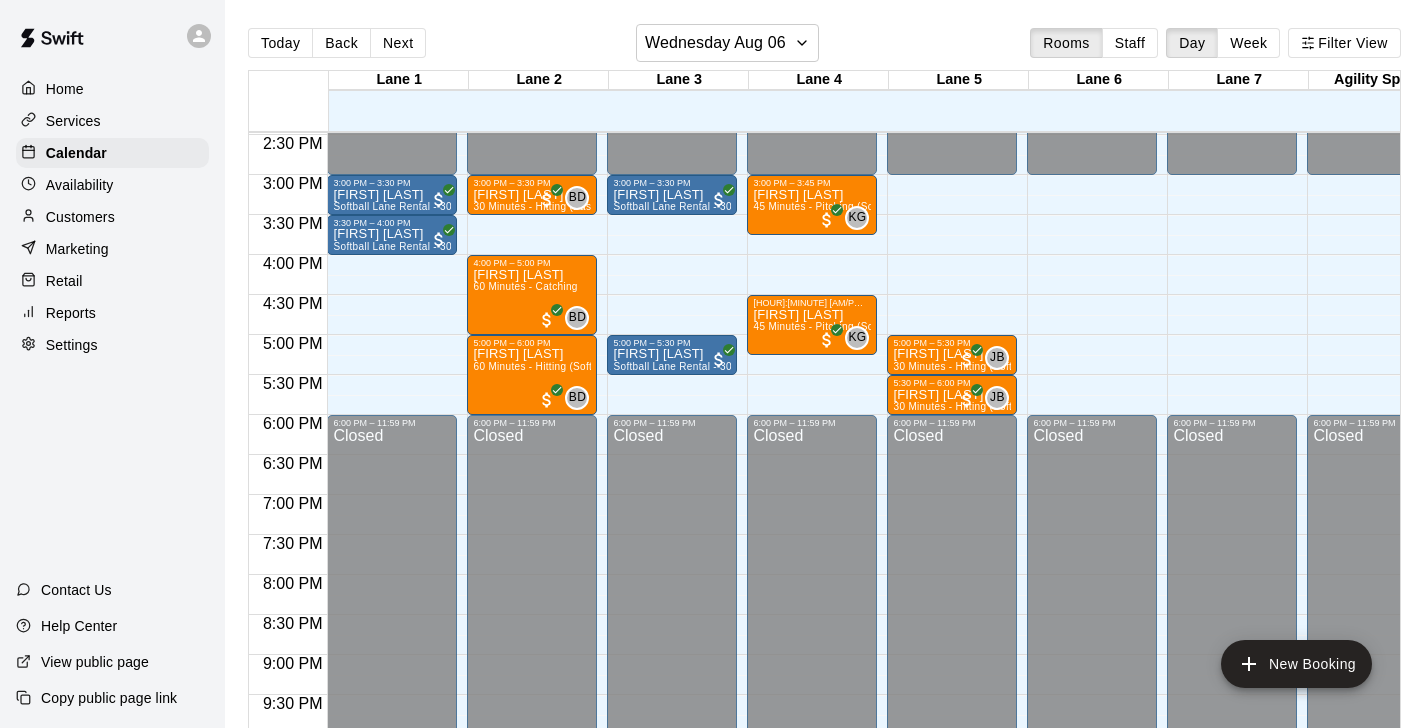 click on "[HOUR]:[MINUTE] [AM/PM] – [HOUR]:[MINUTE] [AM/PM] Closed [HOUR]:[MINUTE] [AM/PM] – [HOUR]:[MINUTE] [AM/PM] Closed [HOUR]:[MINUTE] [AM/PM] – [HOUR]:[MINUTE] [AM/PM] [FIRST] [LAST] [DURATION] - [GENERAL_TERM] ([GENERAL_TERM]) [INITIALS] [NUMBER] [HOUR]:[MINUTE] [AM/PM] – [HOUR]:[MINUTE] [AM/PM] [FIRST] [LAST] [DURATION] - [GENERAL_TERM] ([GENERAL_TERM]) [INITIALS] [NUMBER] [HOUR]:[MINUTE] [AM/PM] – [HOUR]:[MINUTE] [AM/PM] Closed" at bounding box center (952, -65) 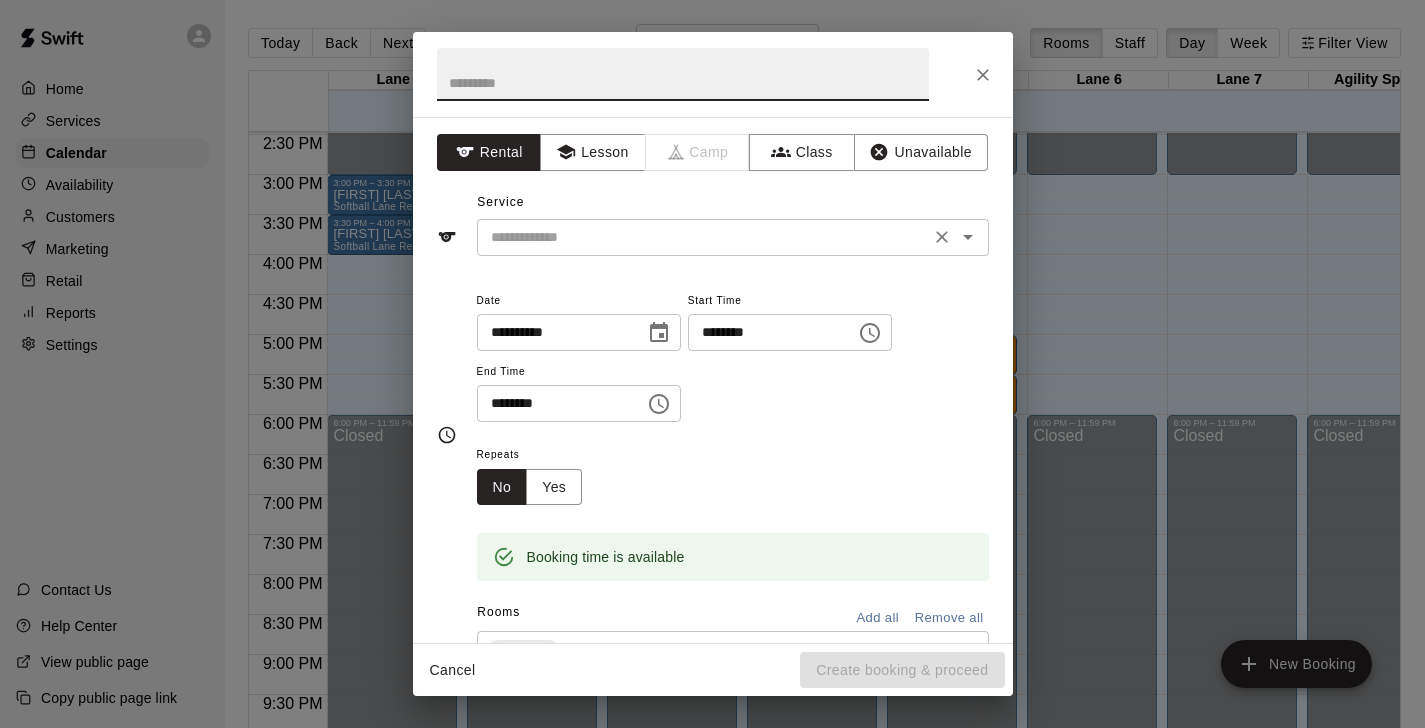 click at bounding box center [703, 237] 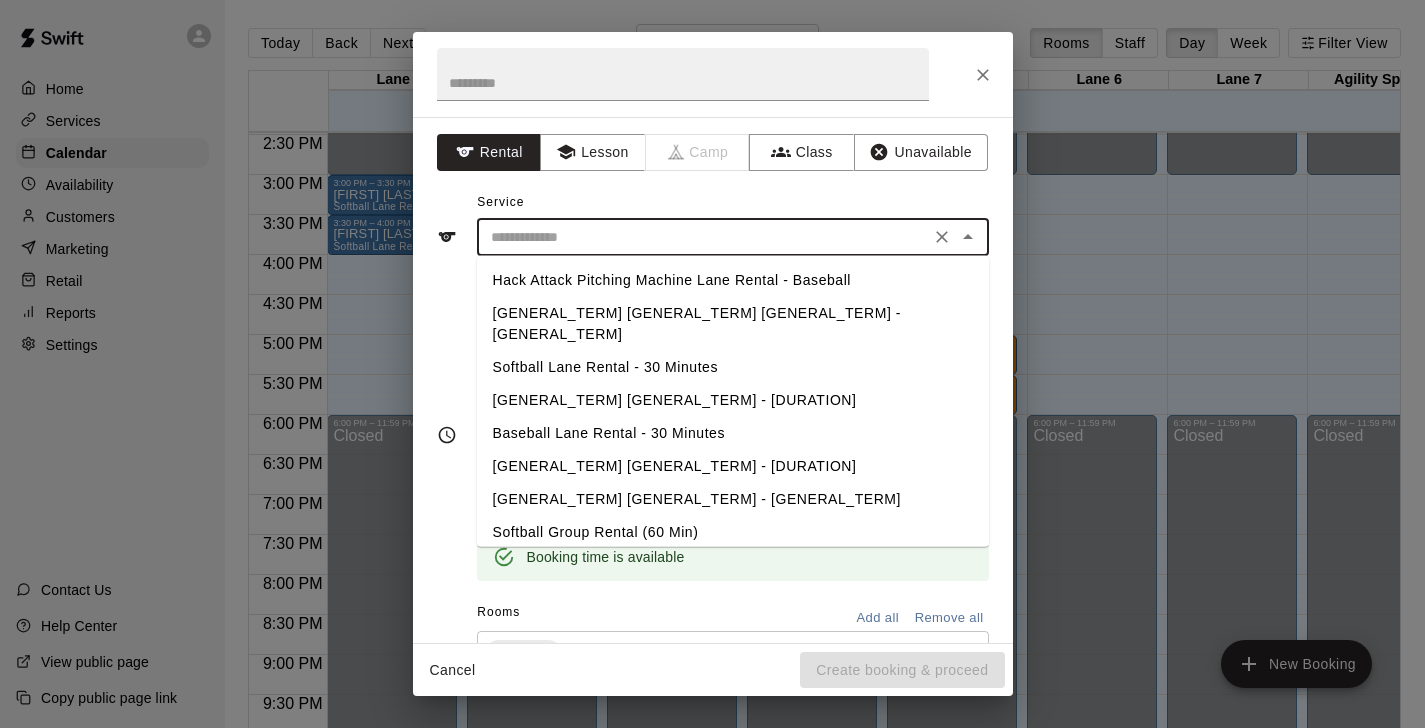 click on "[GENERAL_TERM] [GENERAL_TERM] [GENERAL_TERM] - [GENERAL_TERM]" at bounding box center (733, 324) 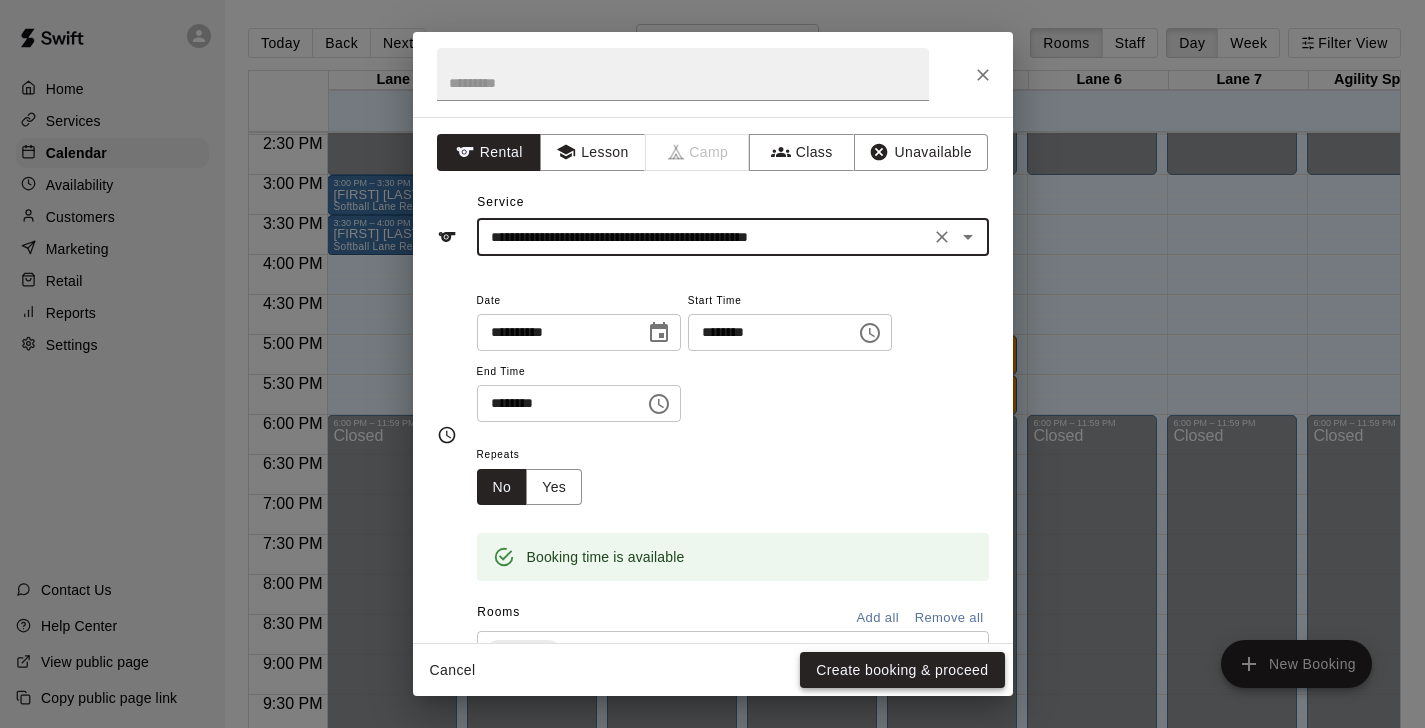 click on "Create booking & proceed" at bounding box center [902, 670] 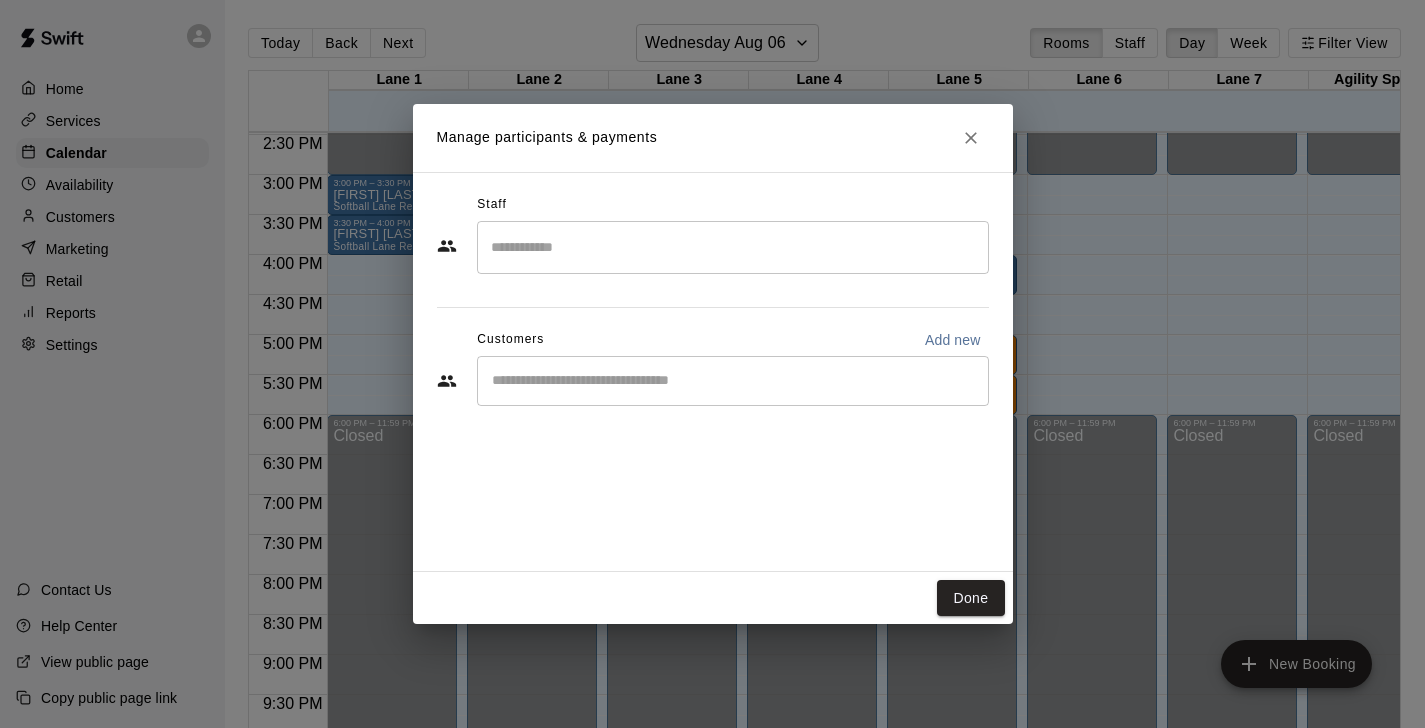 click at bounding box center [733, 381] 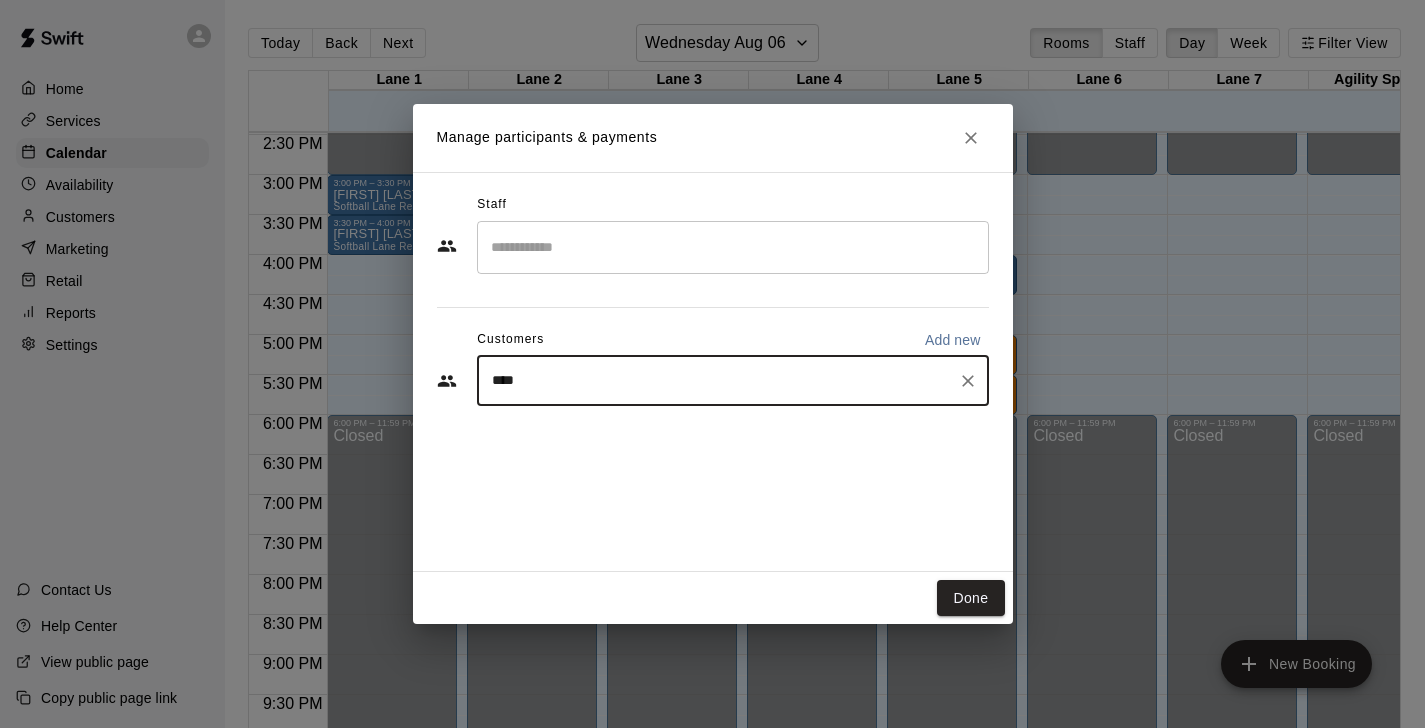 type on "*****" 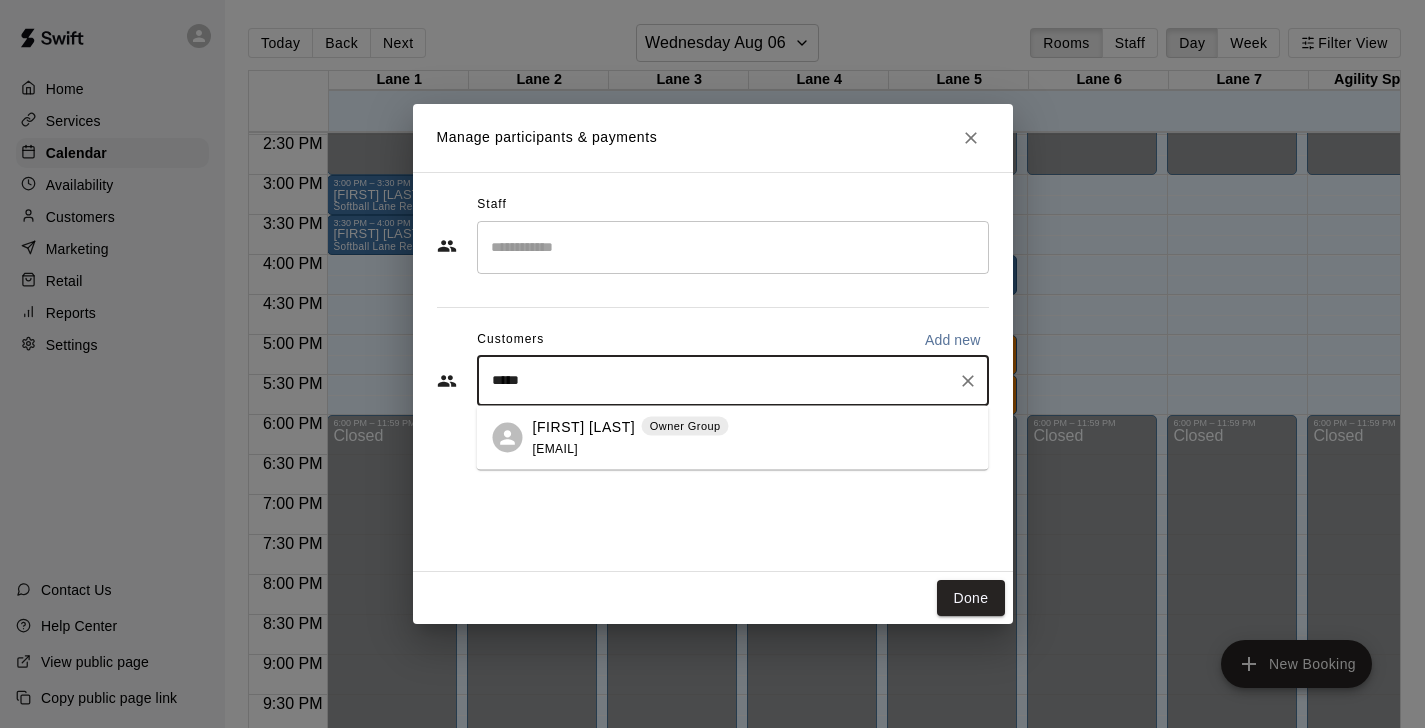 click on "[FIRST] [LAST]" at bounding box center [584, 426] 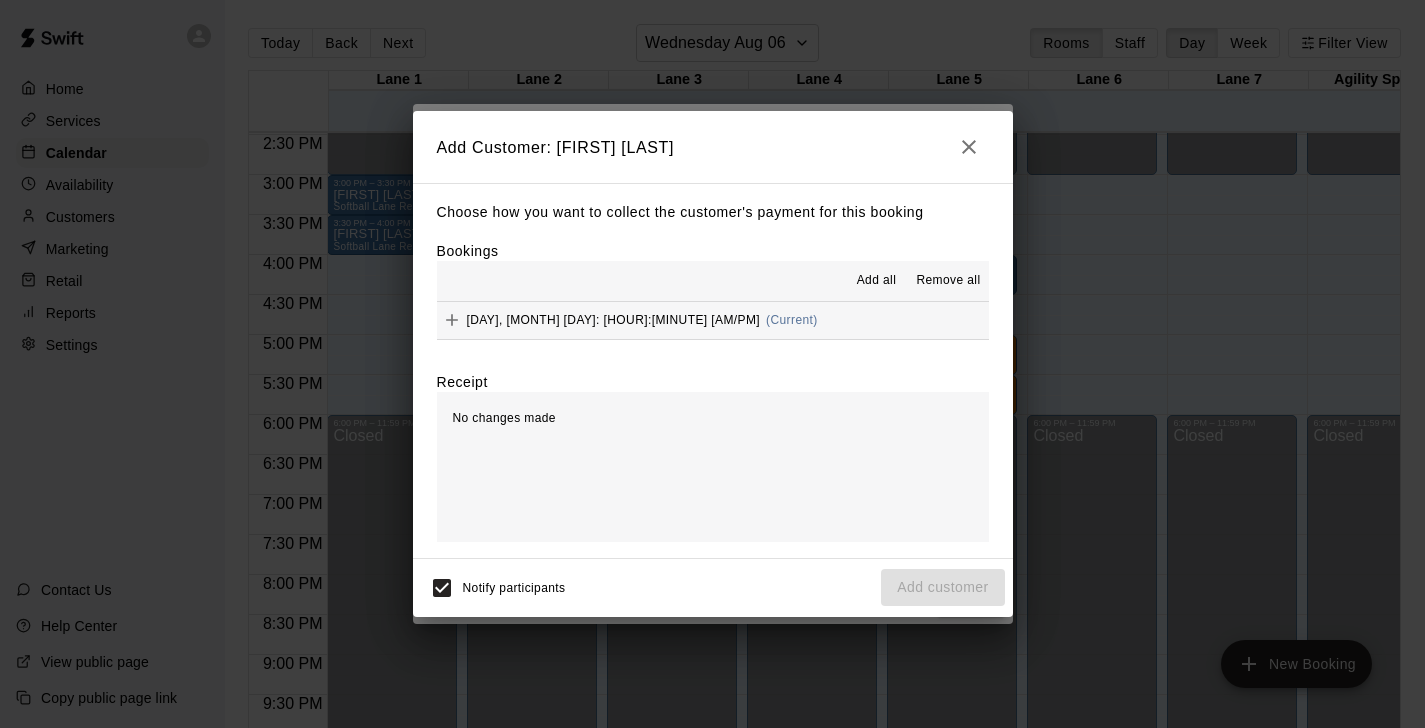click 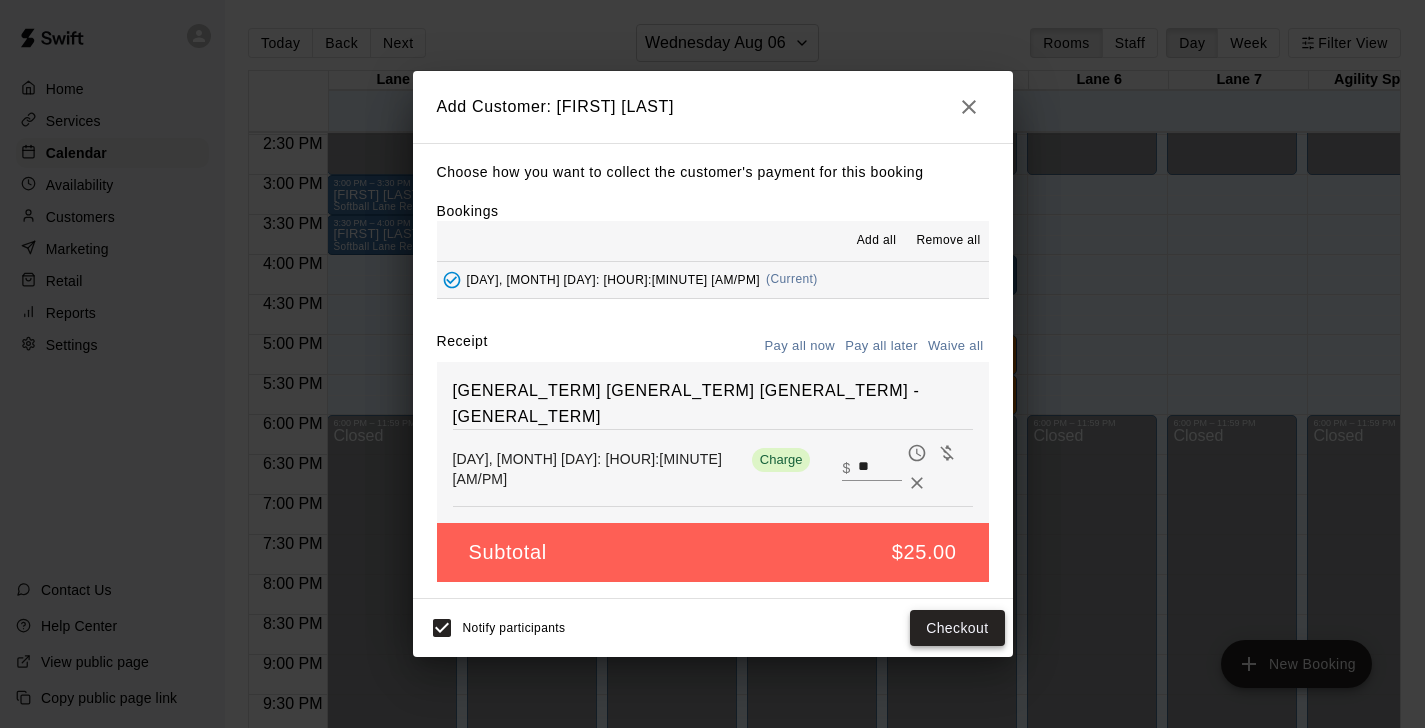 click on "Checkout" at bounding box center [957, 628] 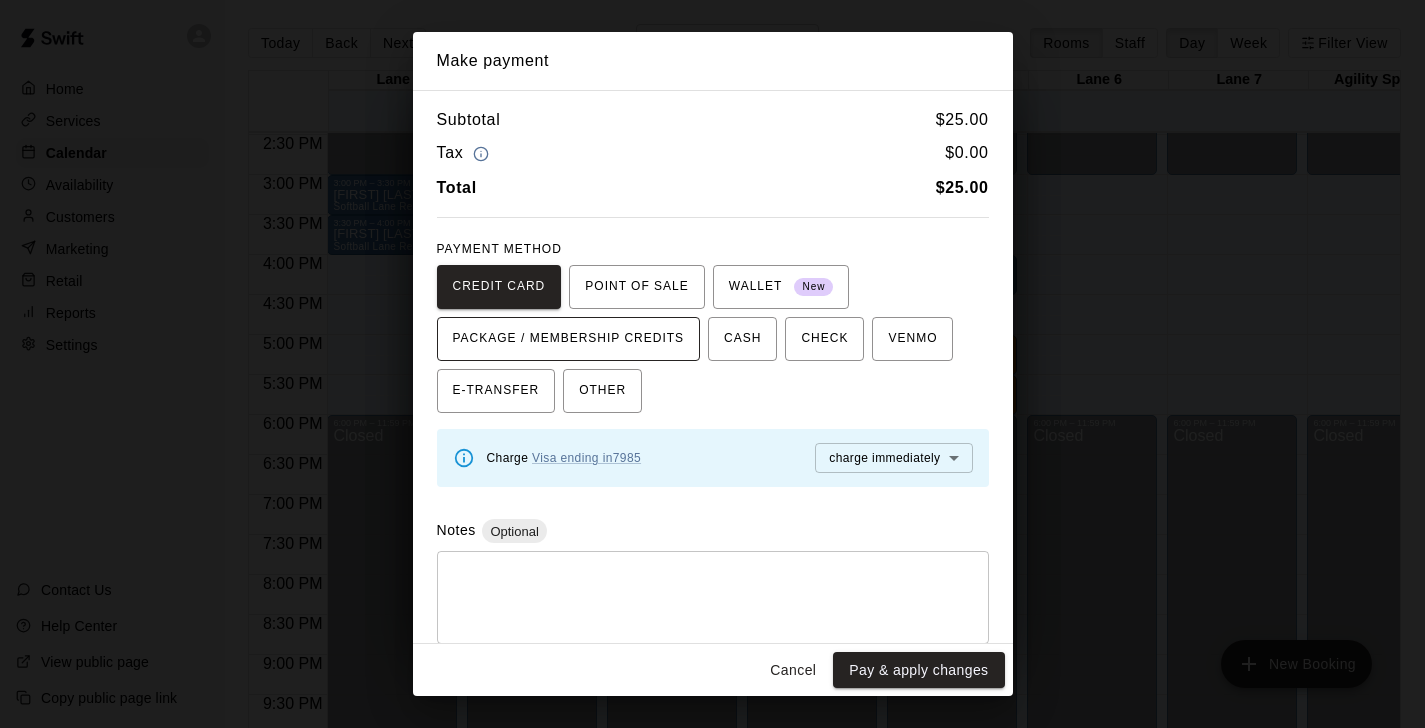 click on "PACKAGE / MEMBERSHIP CREDITS" at bounding box center [569, 339] 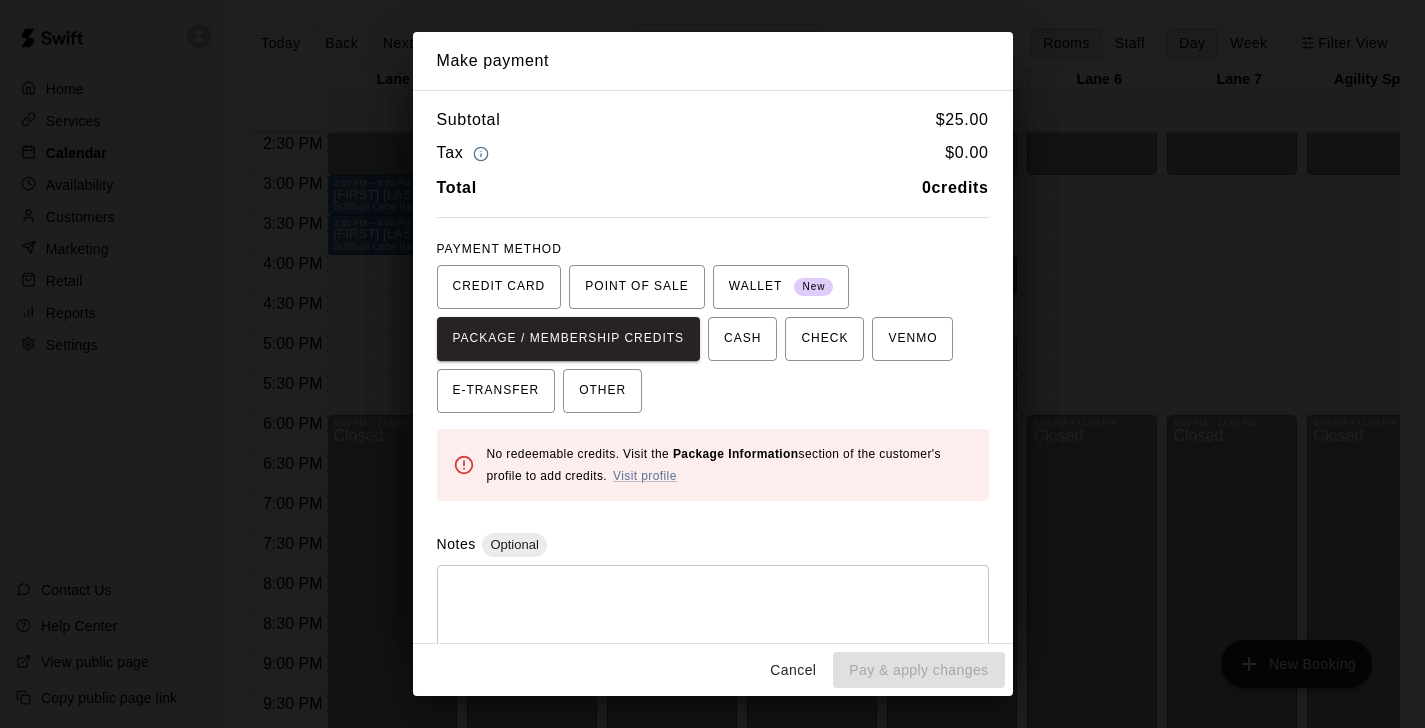 click on "Cancel" at bounding box center (793, 670) 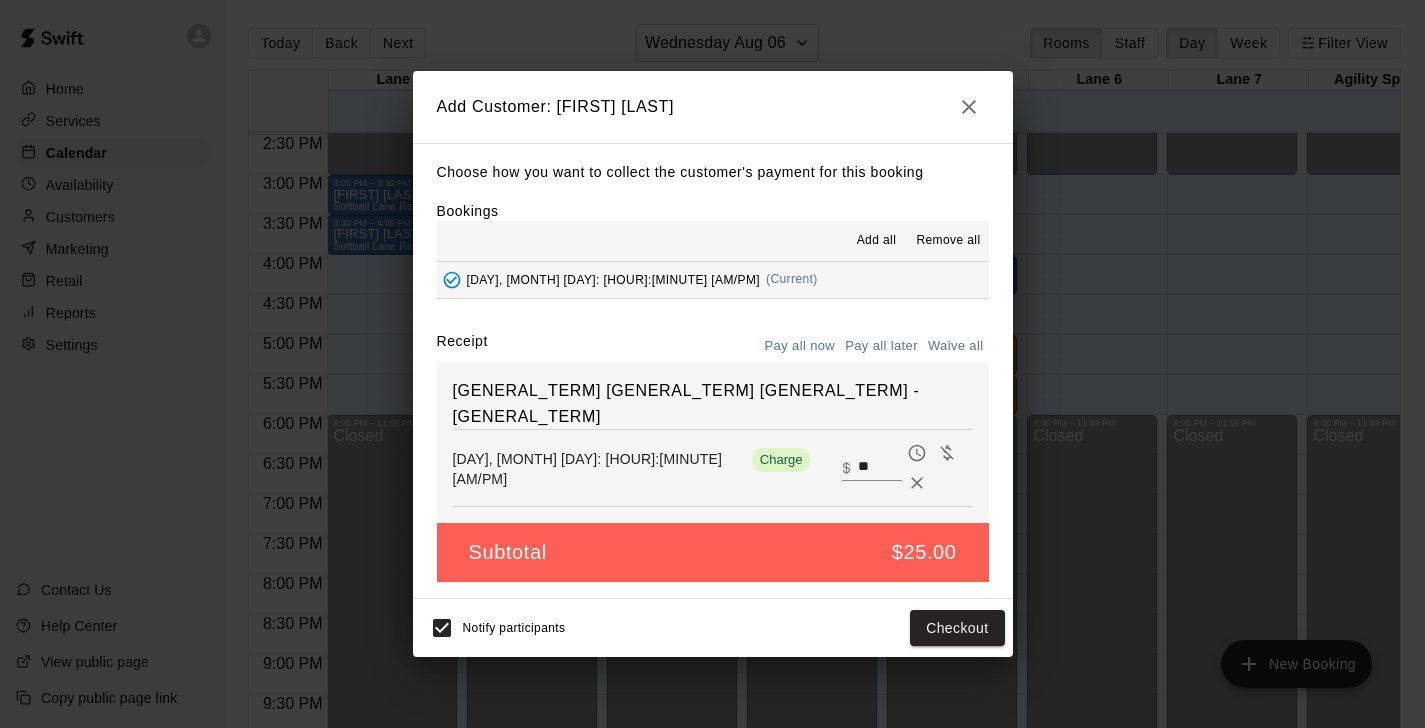 click 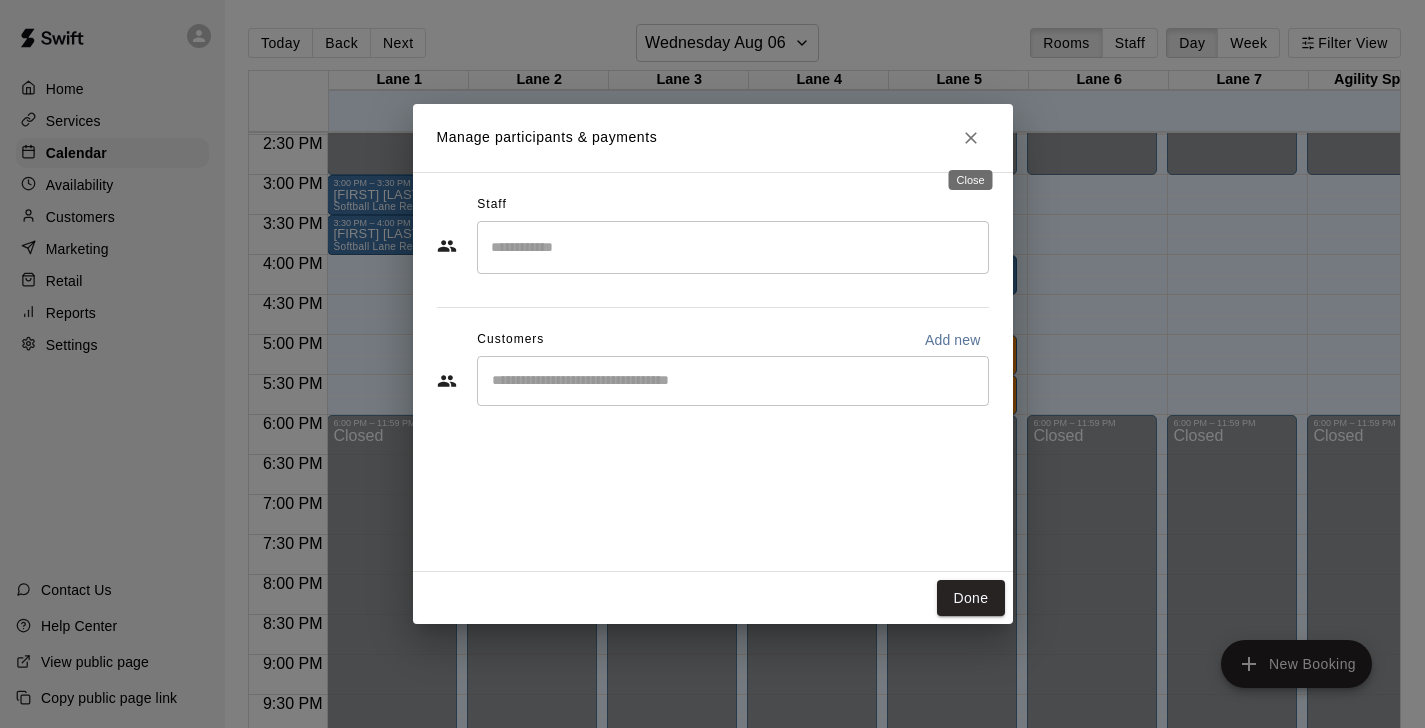click 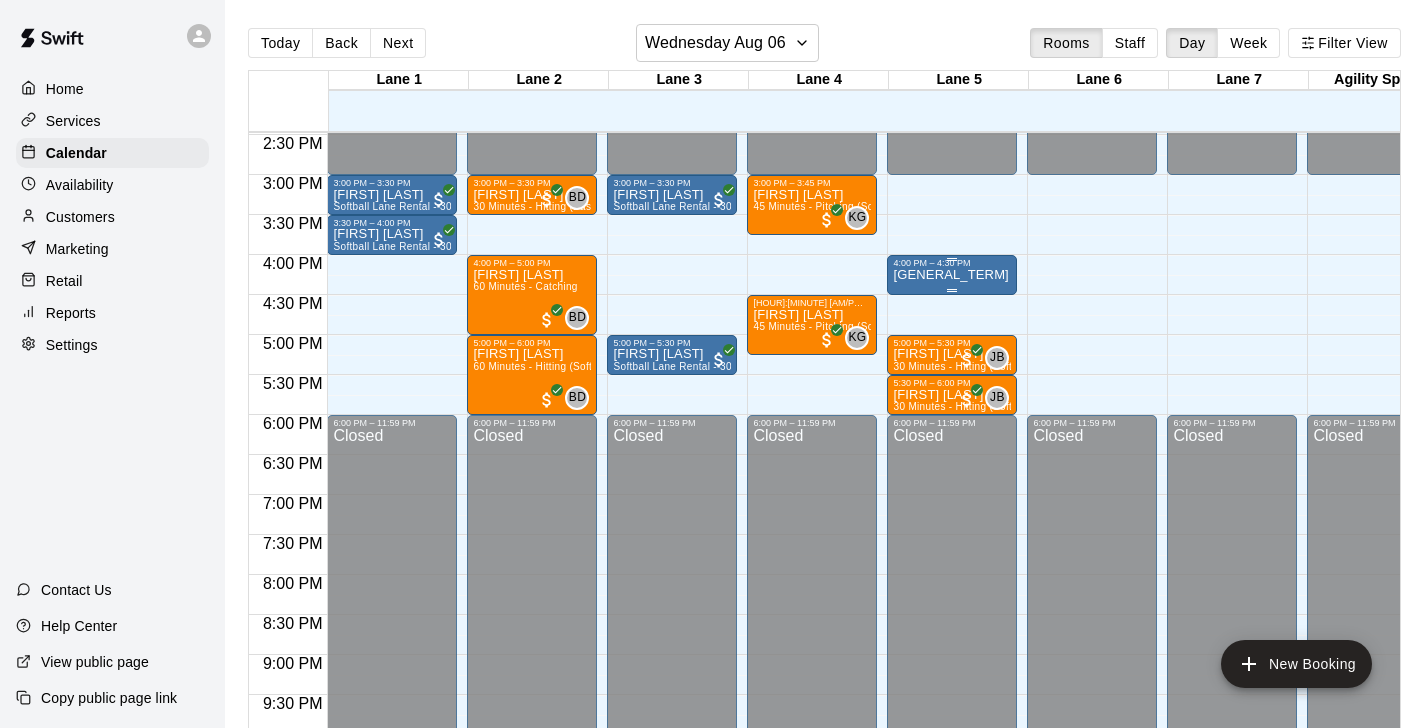 click on "[GENERAL_TERM] [GENERAL_TERM] [GENERAL_TERM] - [GENERAL_TERM]" at bounding box center (952, 275) 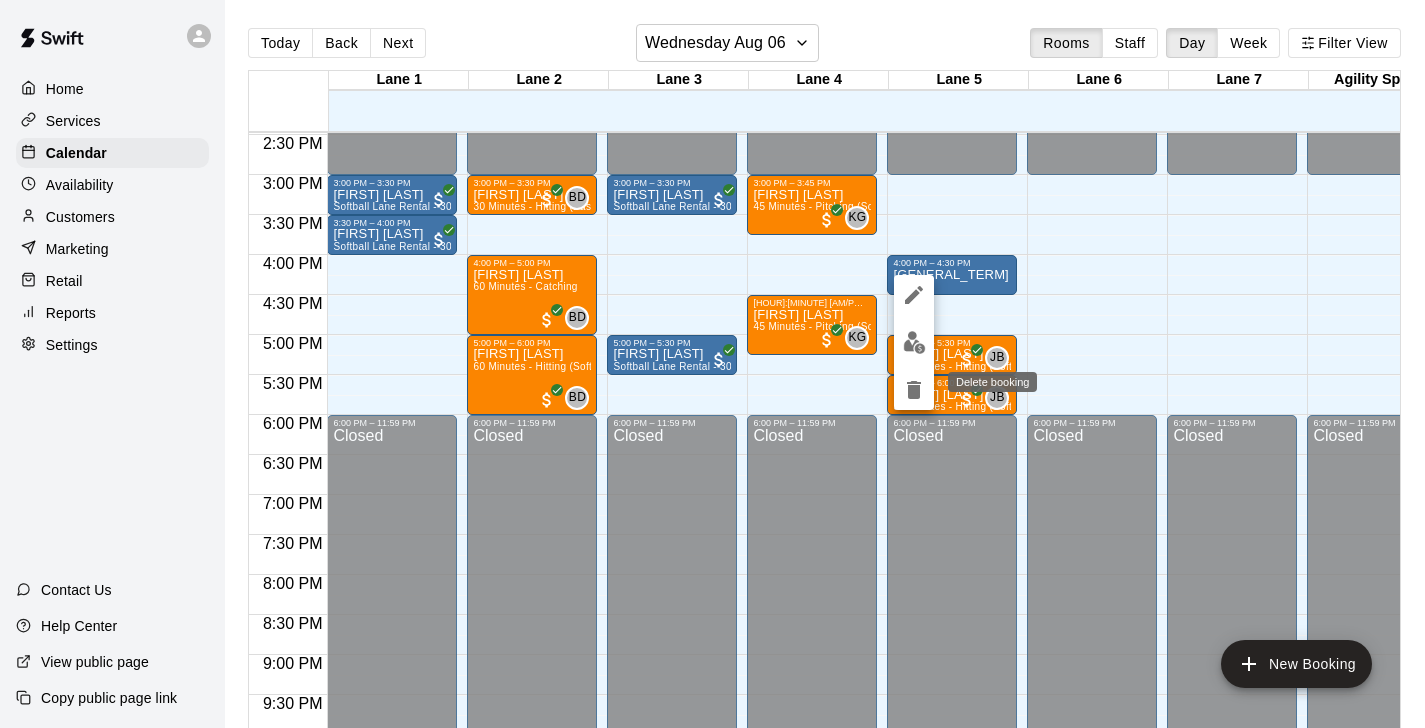 click 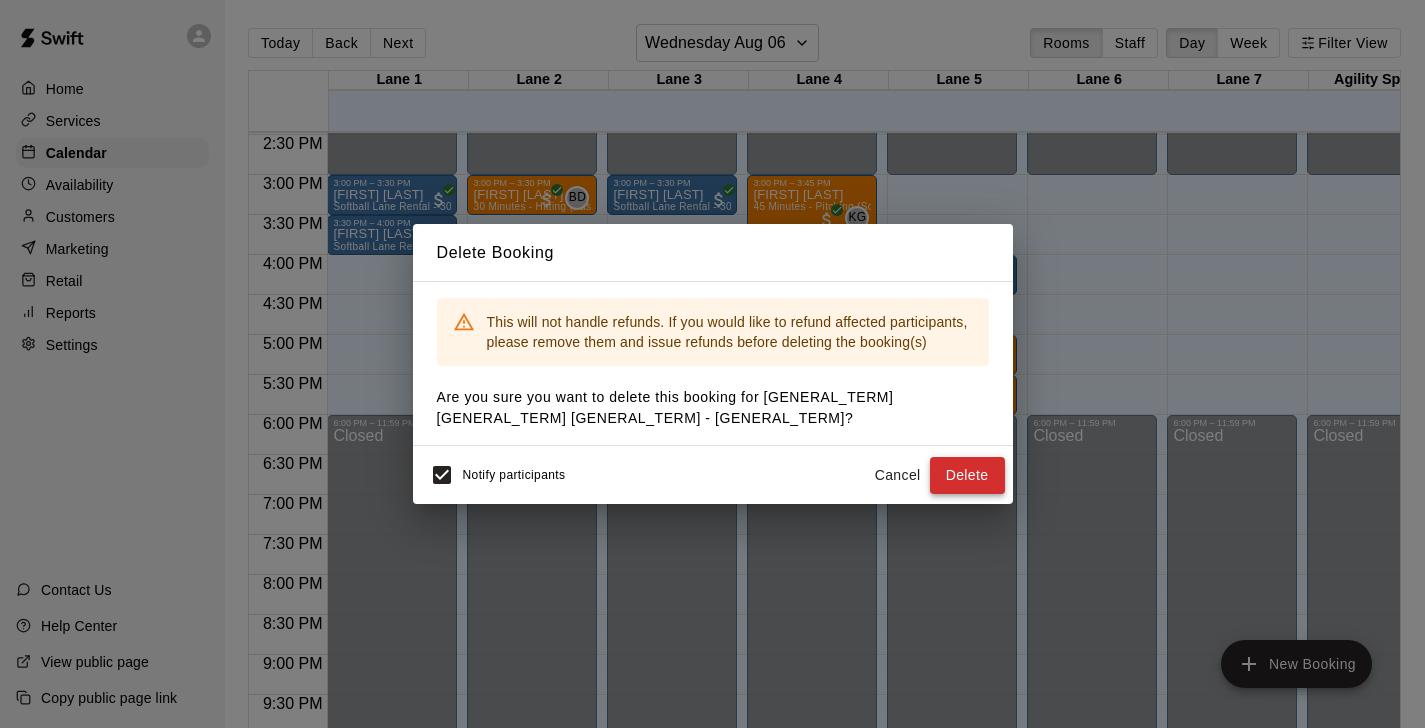click on "Delete" at bounding box center (967, 475) 